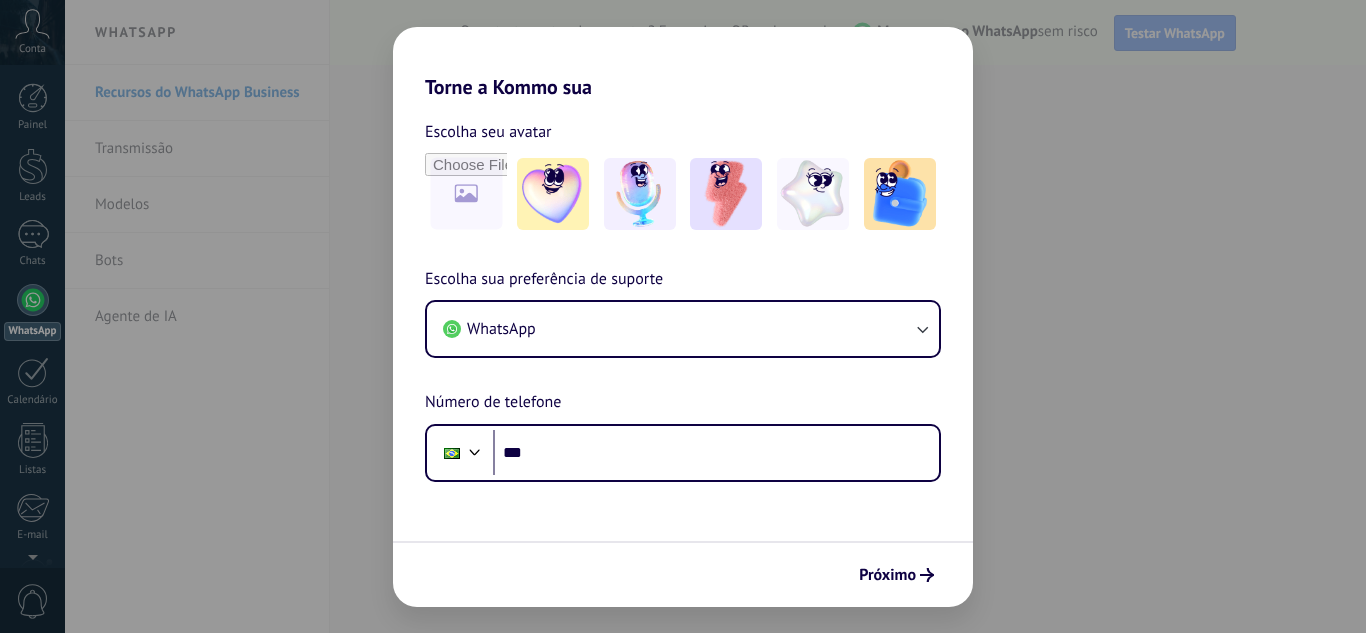 scroll, scrollTop: 0, scrollLeft: 0, axis: both 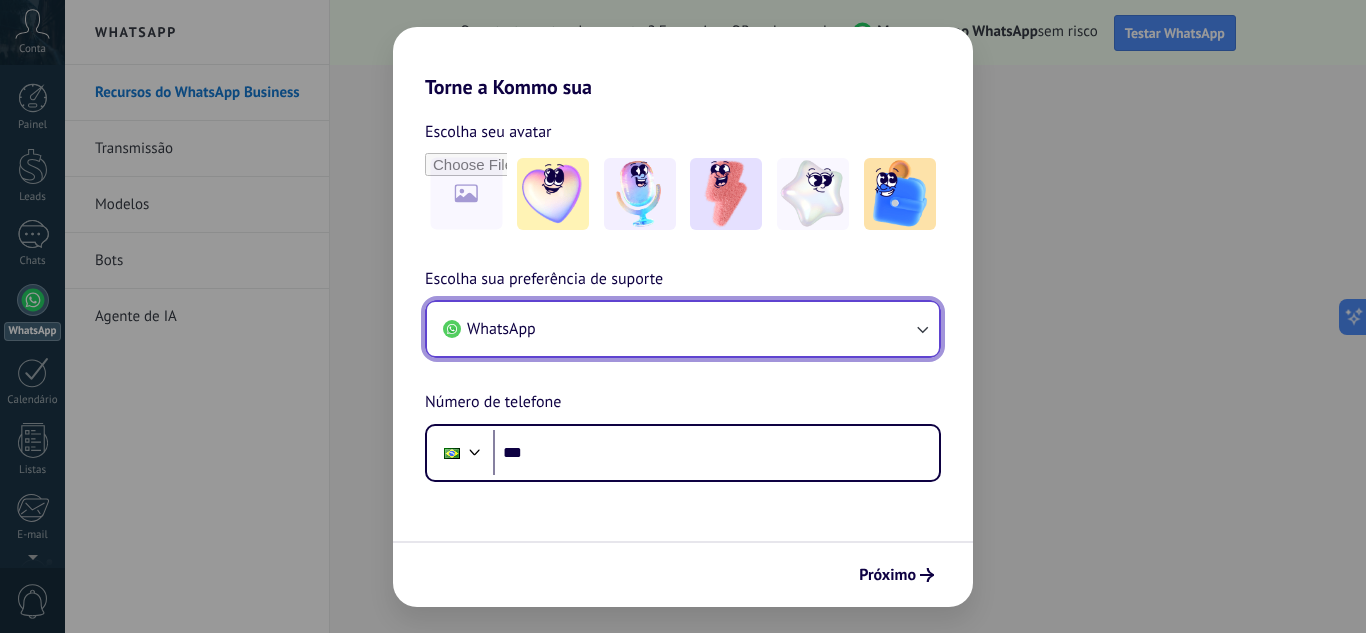 click on "WhatsApp" at bounding box center (683, 329) 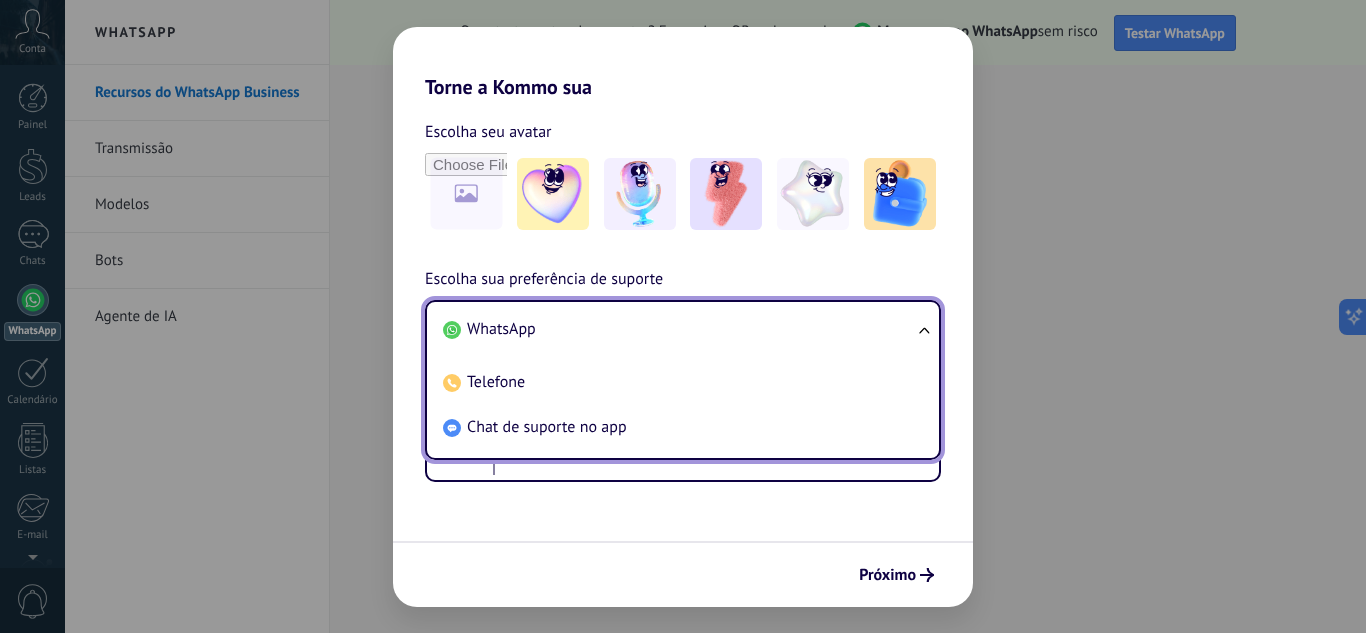 click on "Escolha seu avatar Escolha sua preferência de suporte WhatsApp WhatsApp Telefone Chat de suporte no app Número de telefone Phone [PHONE]" at bounding box center [683, 290] 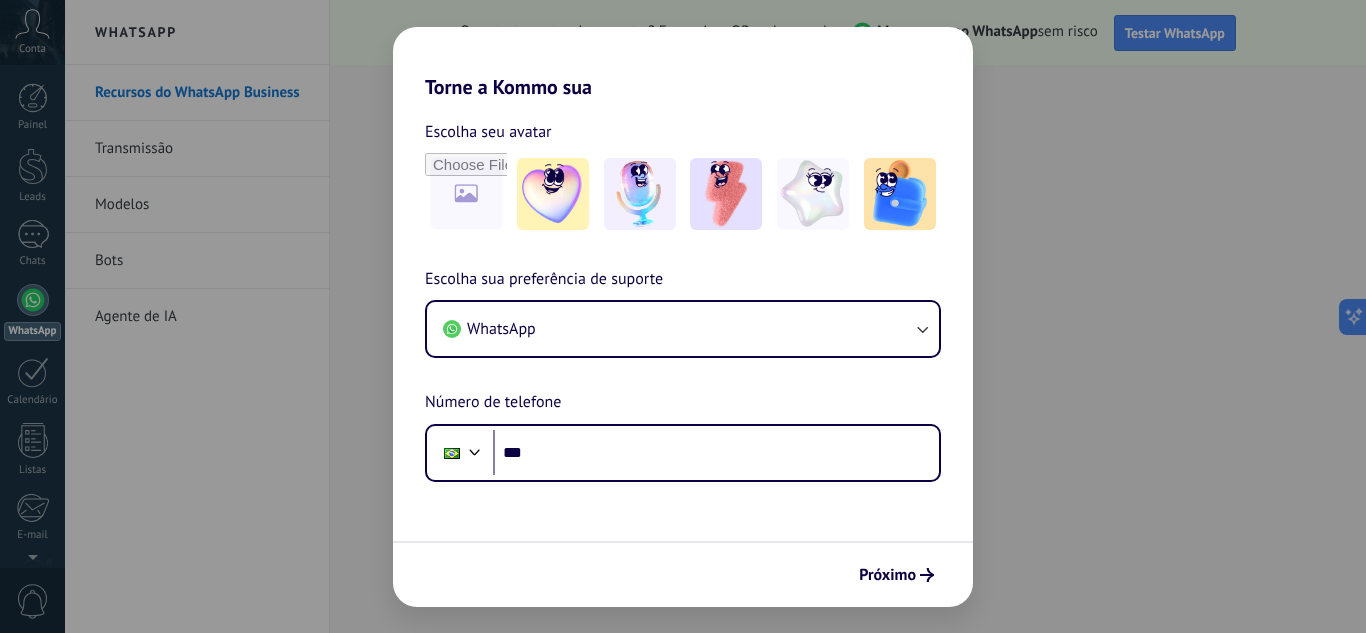 click on "Escolha seu avatar Escolha sua preferência de suporte WhatsApp Número de telefone Phone [PHONE]" at bounding box center [683, 290] 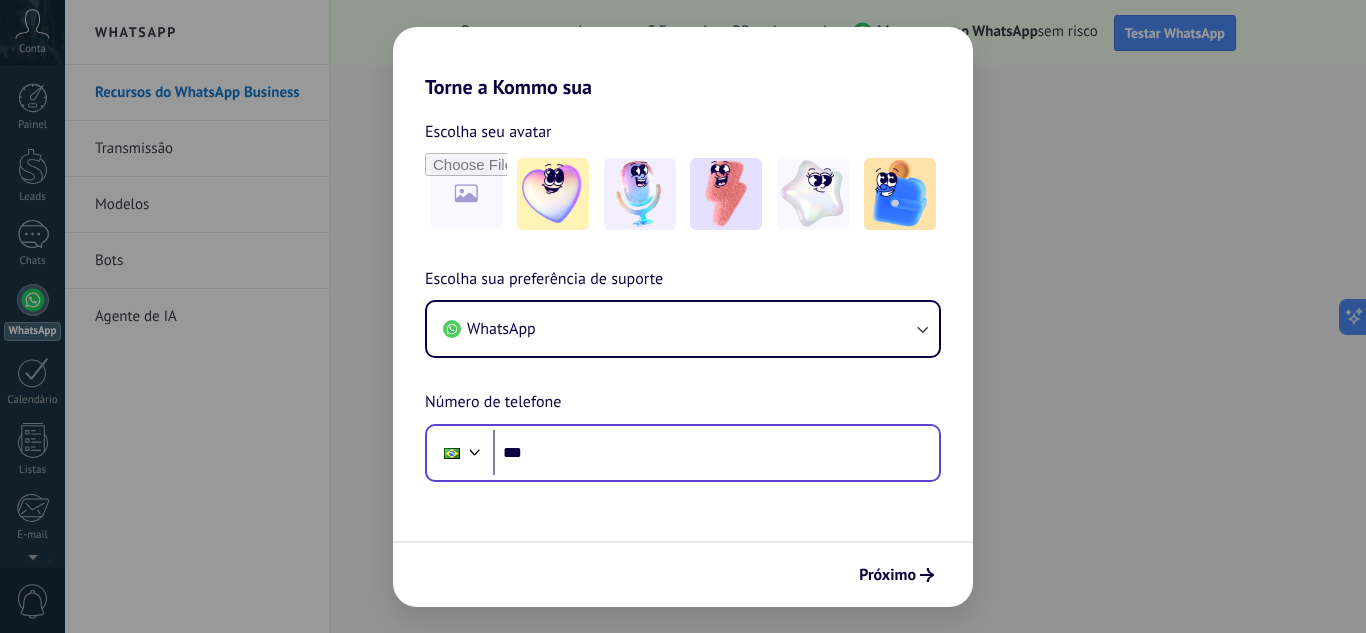drag, startPoint x: 700, startPoint y: 495, endPoint x: 697, endPoint y: 454, distance: 41.109608 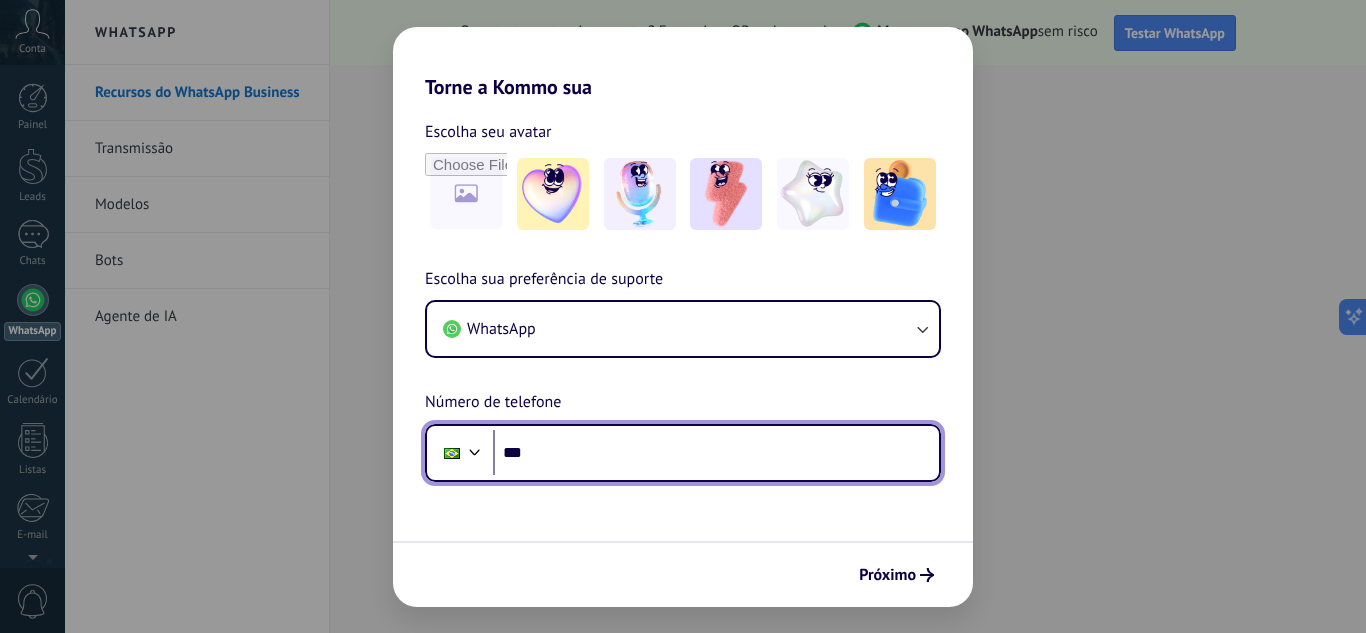 click on "***" at bounding box center (716, 453) 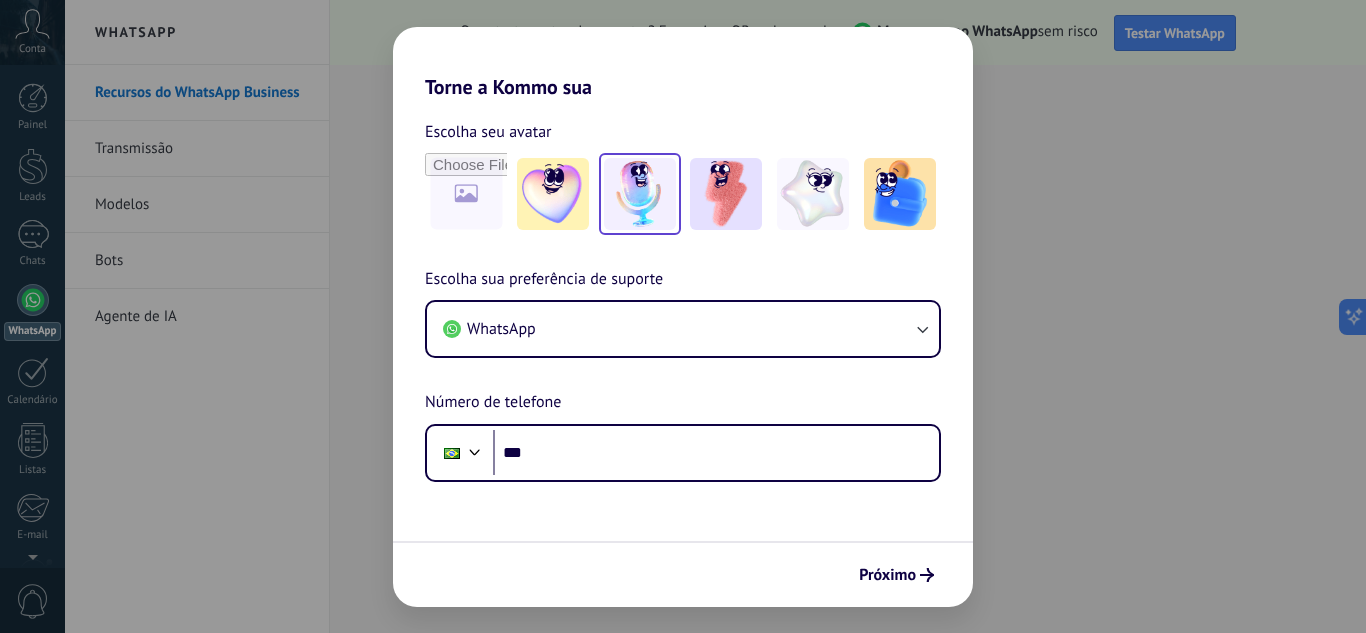 click at bounding box center [640, 194] 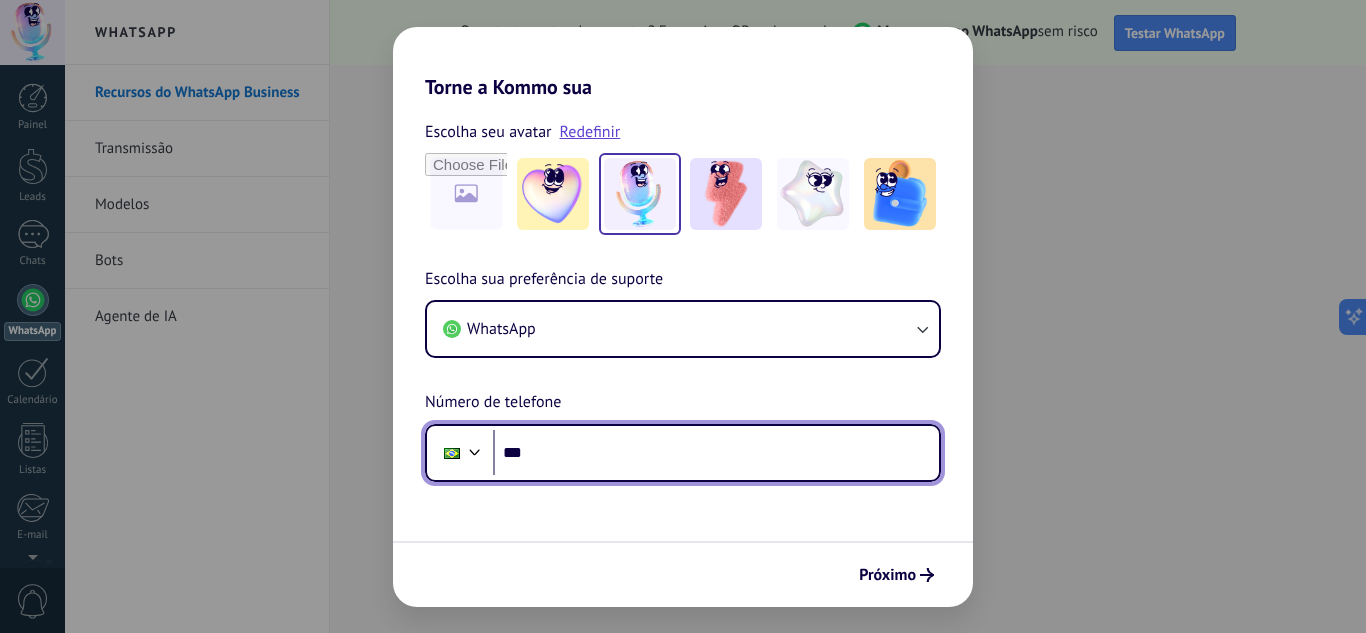 click on "***" at bounding box center (716, 453) 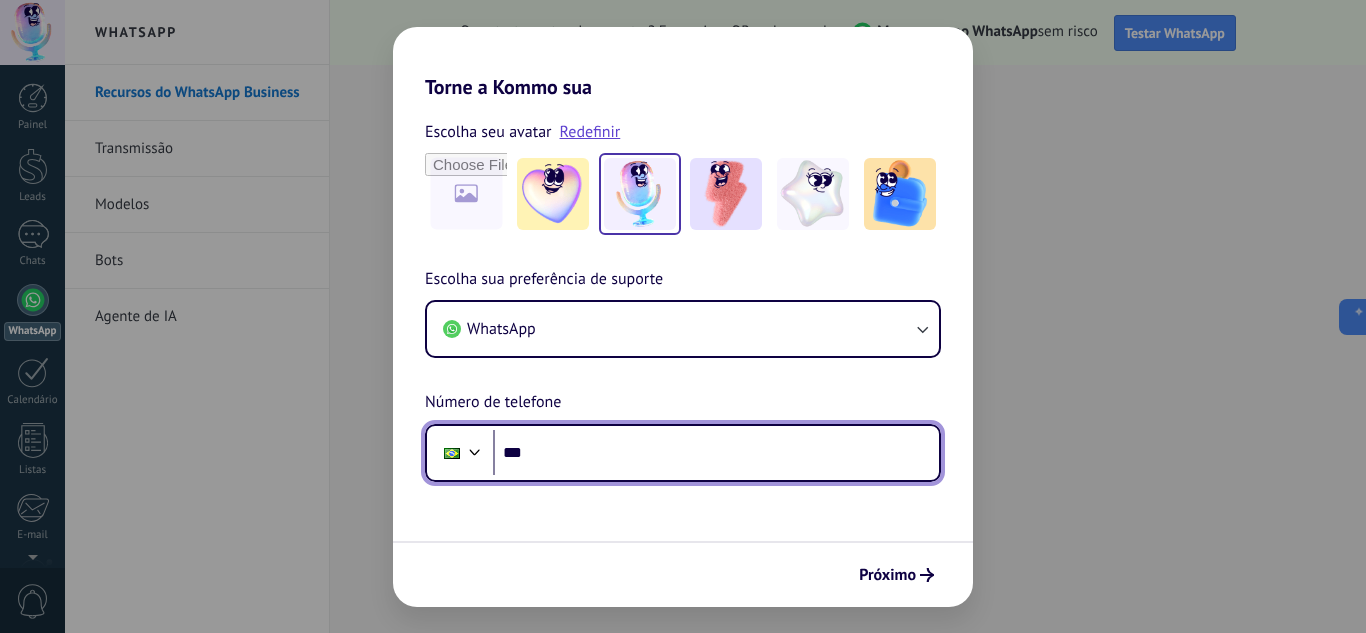 click on "***" at bounding box center (716, 453) 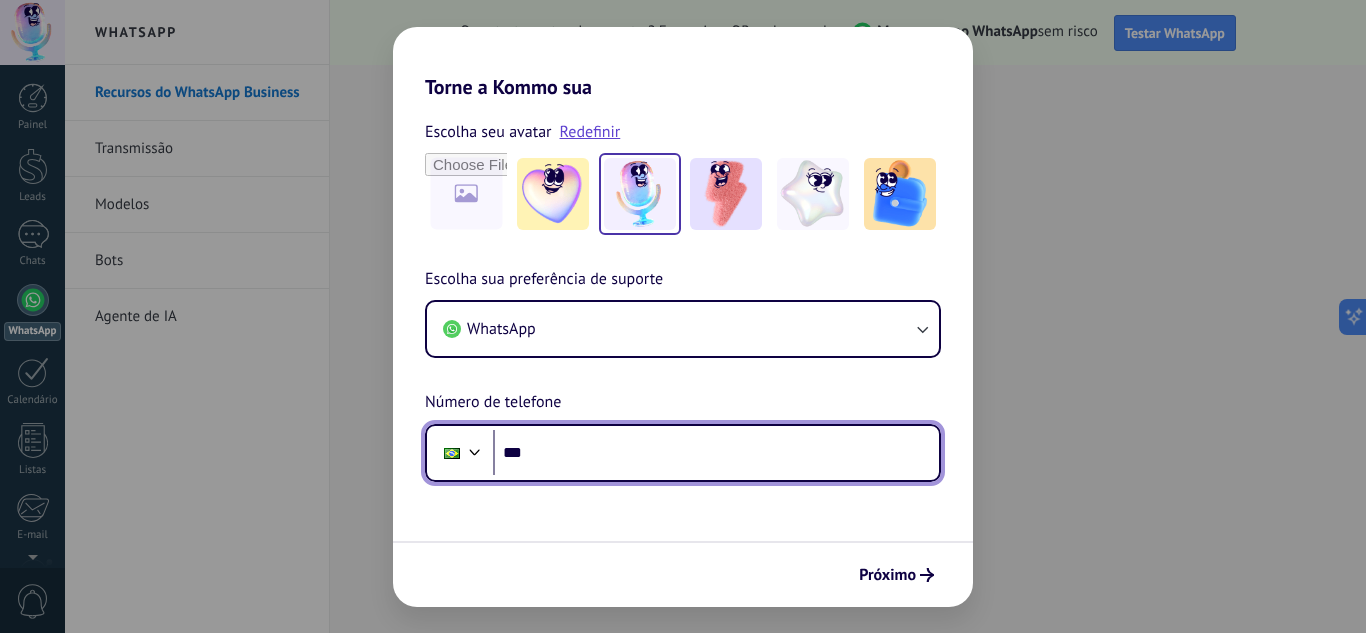 click on "***" at bounding box center (716, 453) 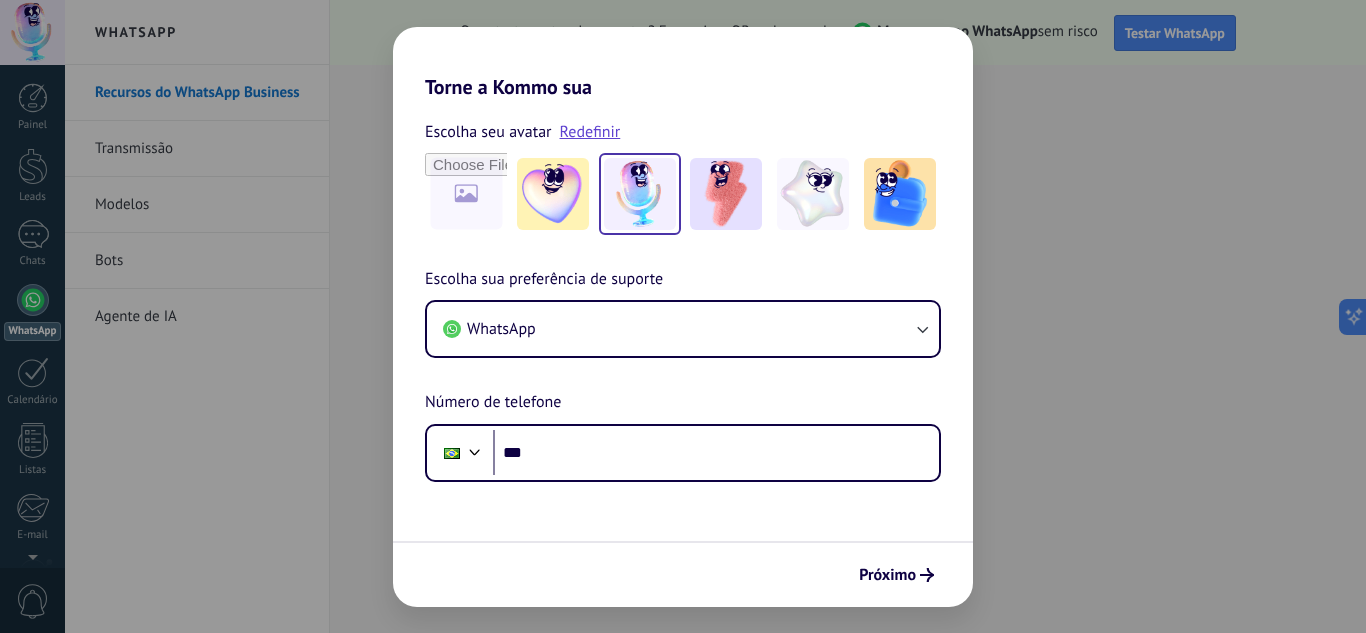 click on "Próximo" at bounding box center [683, 574] 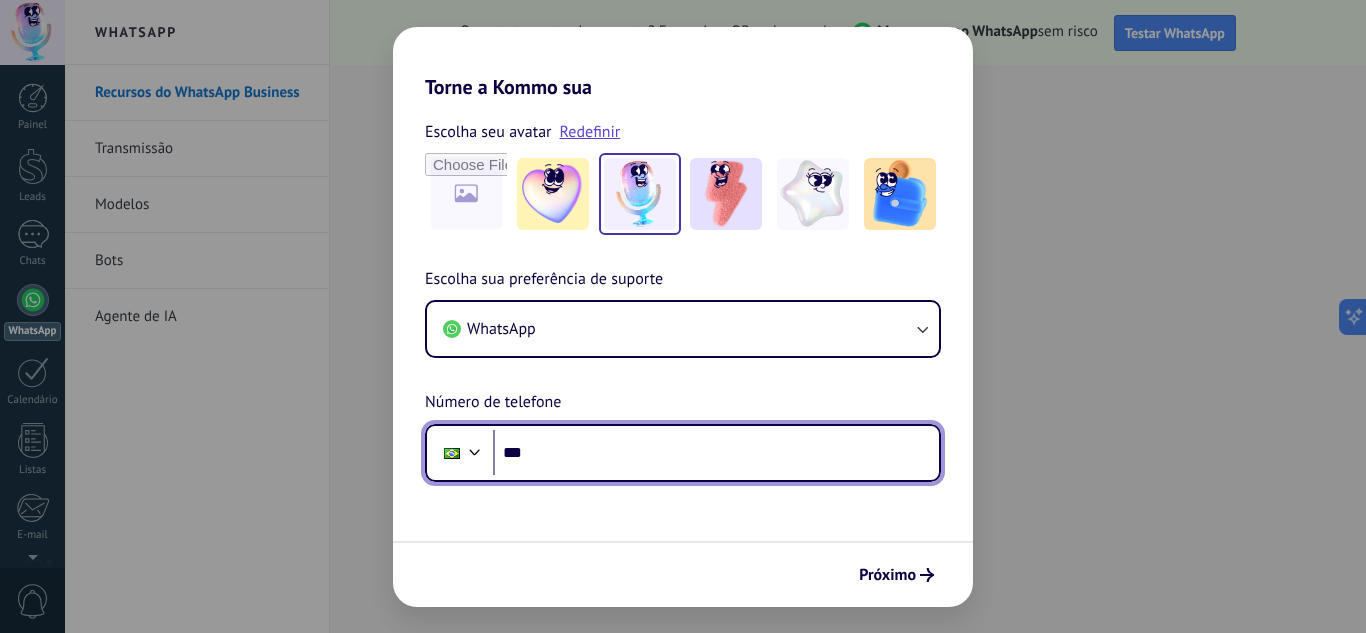 click on "***" at bounding box center [716, 453] 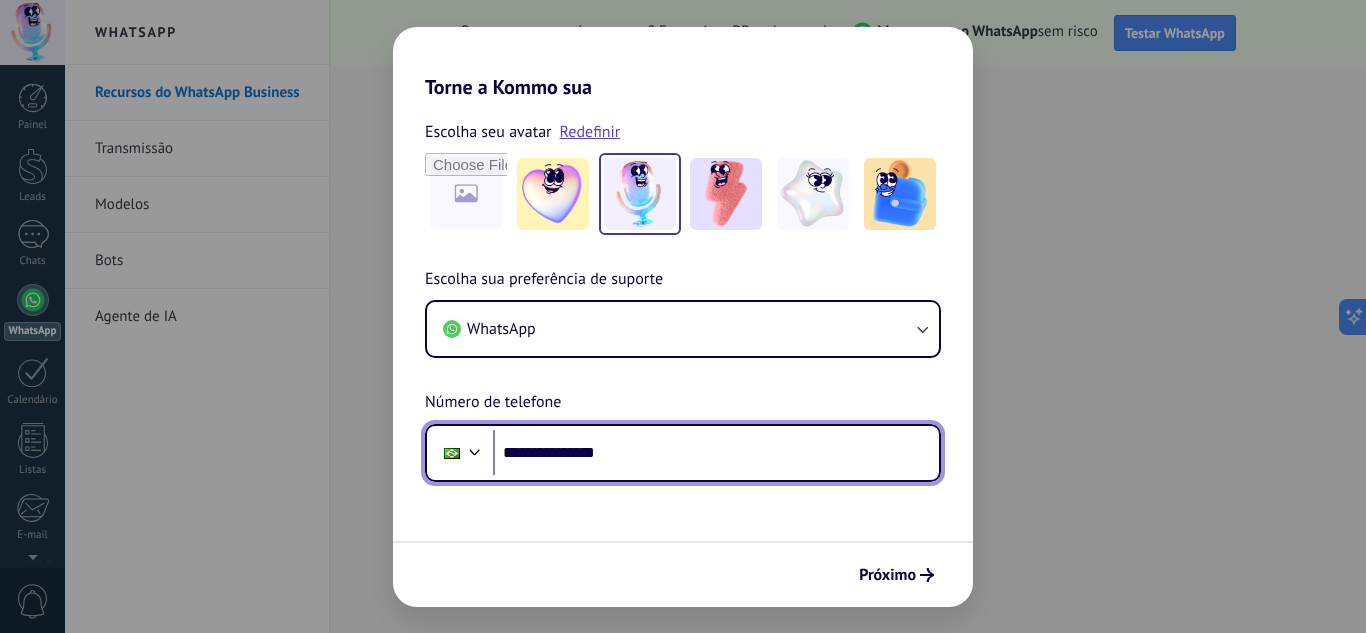 type on "**********" 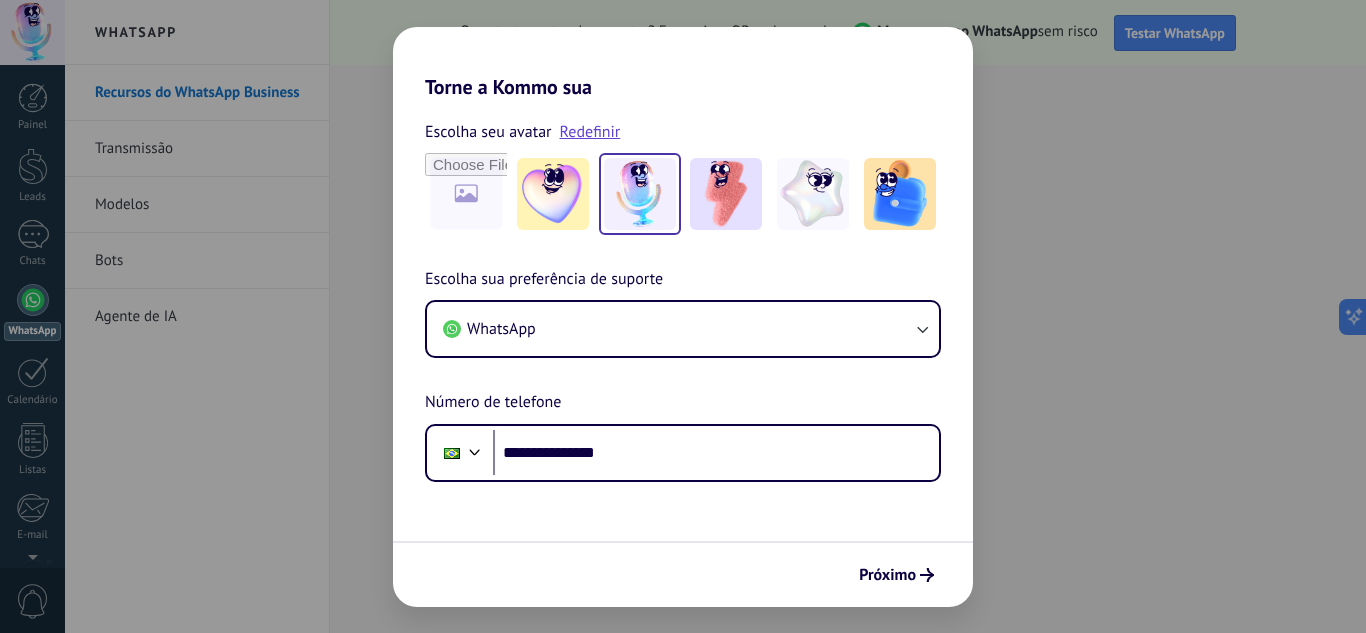 click on "Escolha seu avatar Escolha sua preferência de suporte WhatsApp Número de telefone Phone [PHONE]" at bounding box center (683, 374) 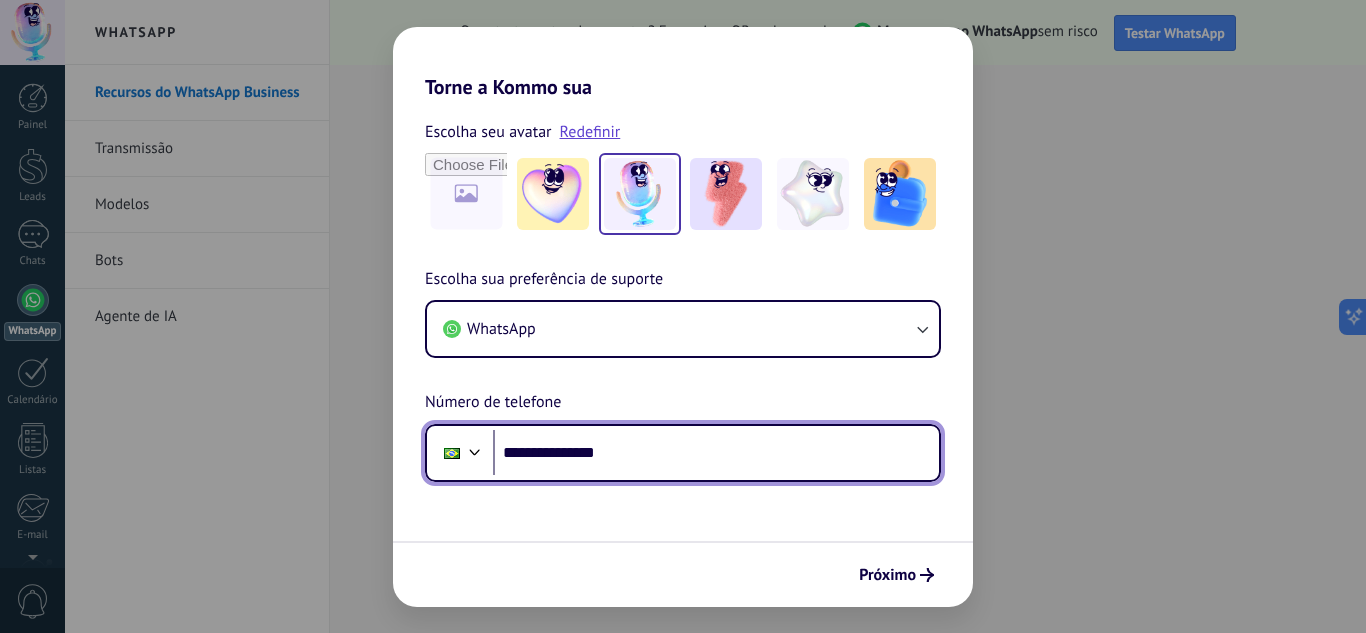 click on "**********" at bounding box center (716, 453) 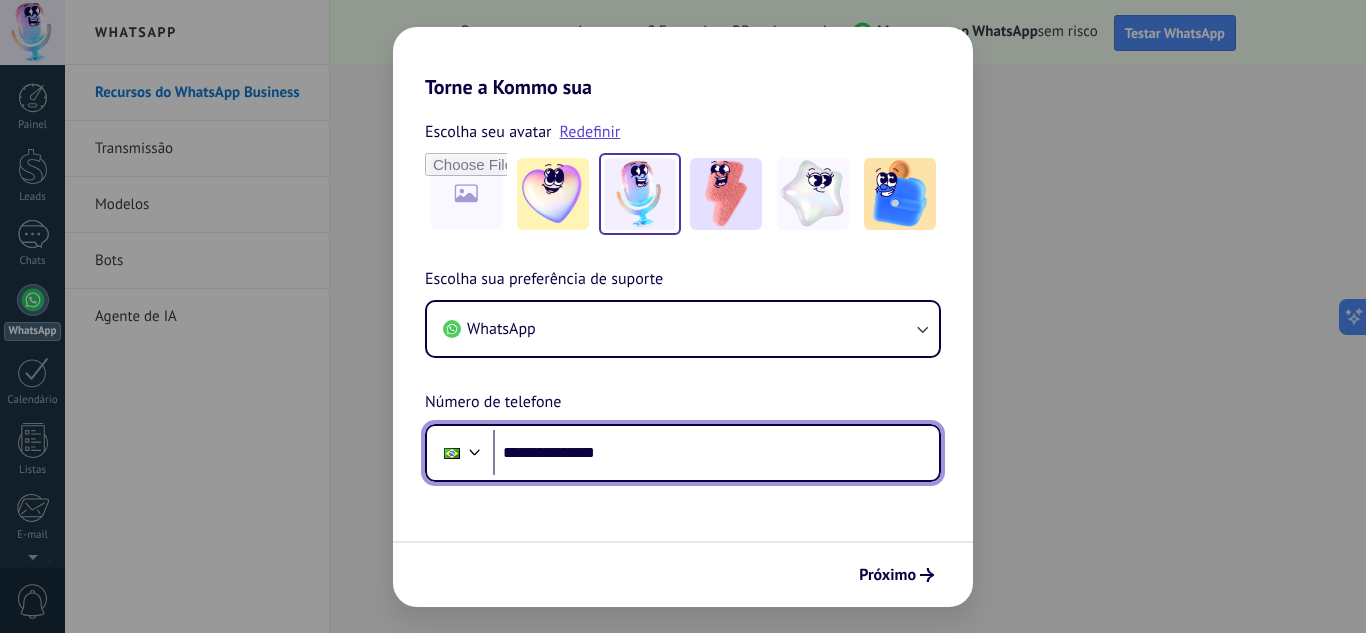 drag, startPoint x: 552, startPoint y: 452, endPoint x: 535, endPoint y: 460, distance: 18.788294 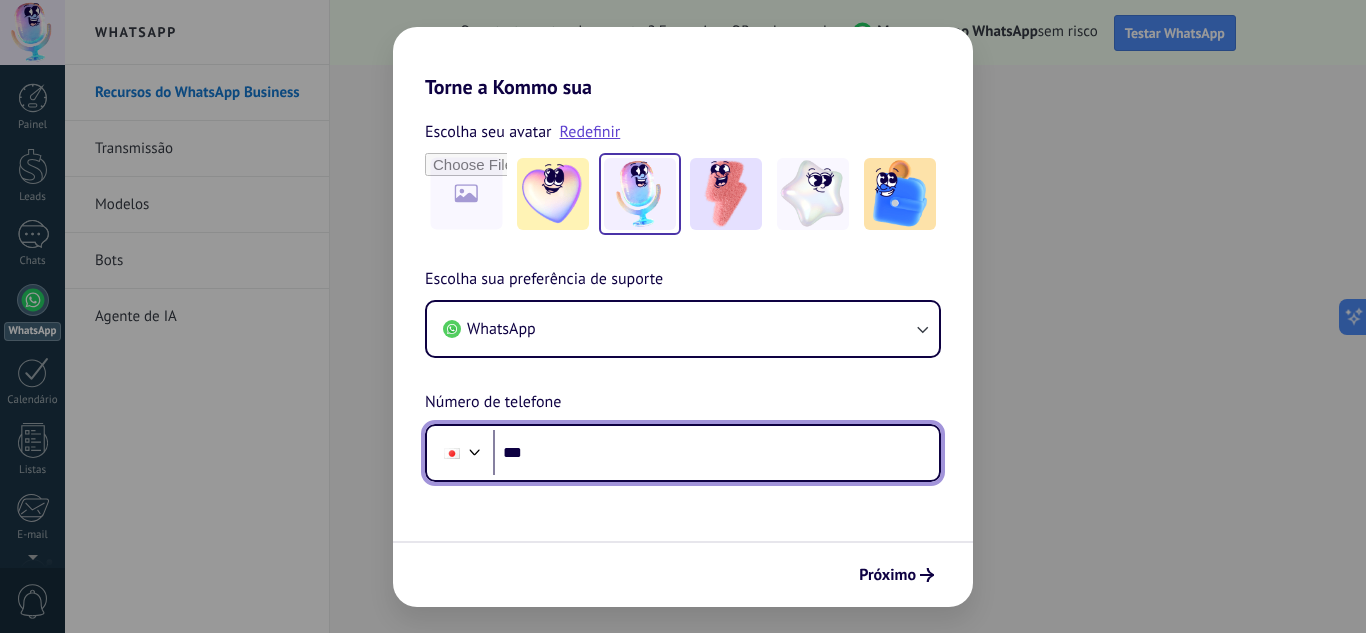 type on "**" 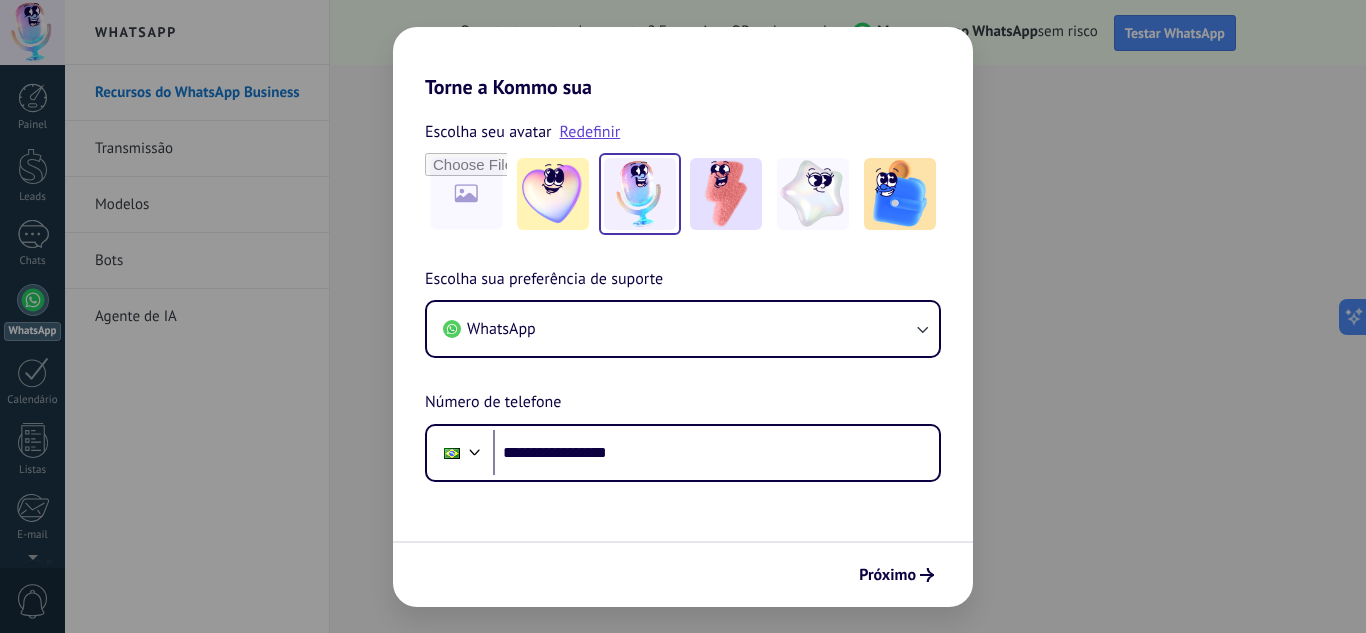 click on "Escolha sua preferência de suporte WhatsApp Número de telefone Phone [PHONE]" at bounding box center (683, 374) 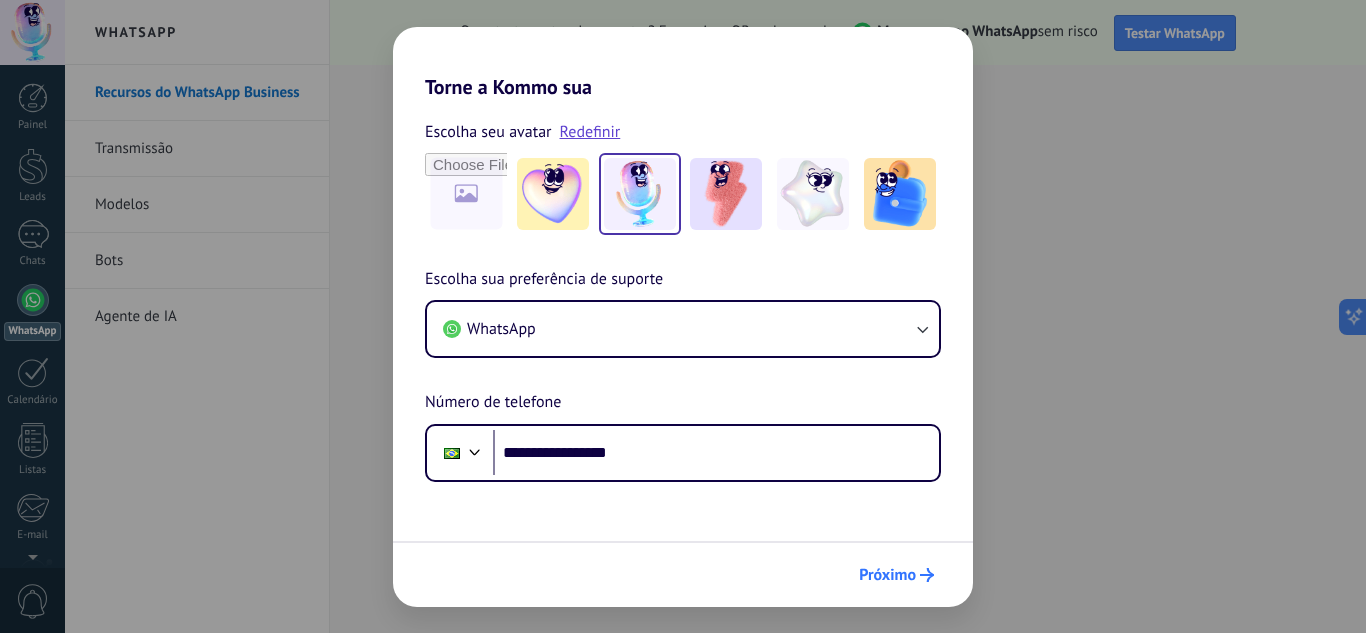 click on "Próximo" at bounding box center (887, 575) 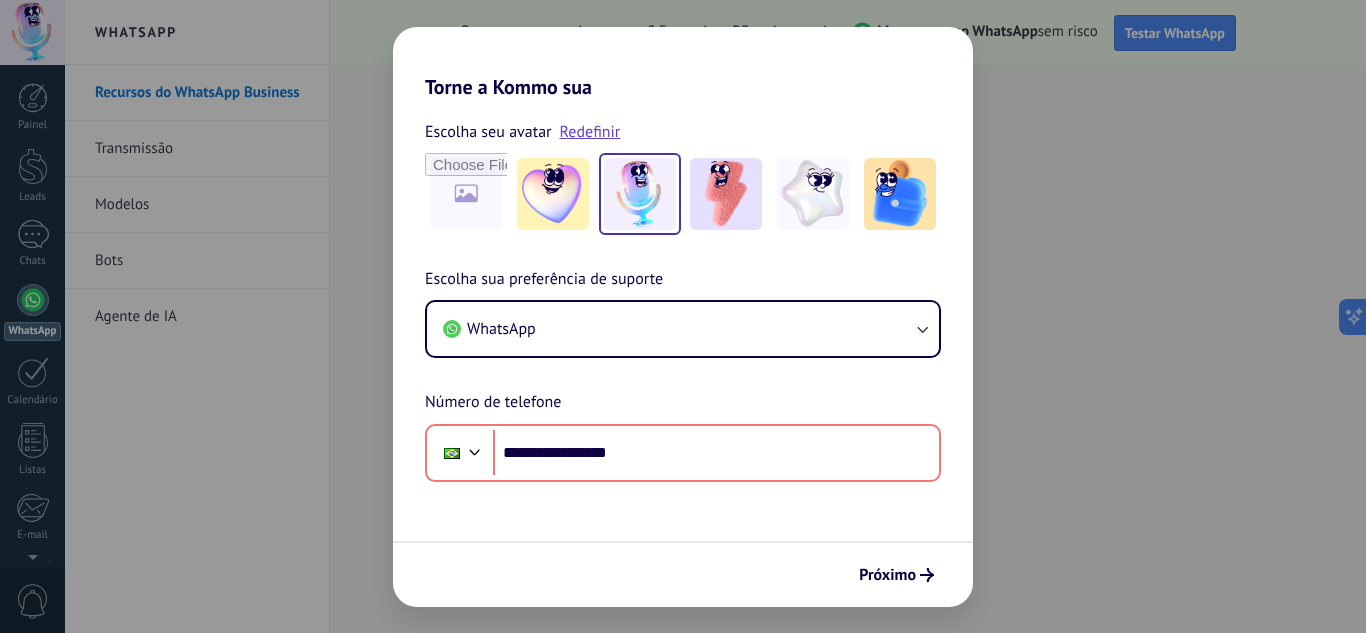 drag, startPoint x: 839, startPoint y: 516, endPoint x: 827, endPoint y: 516, distance: 12 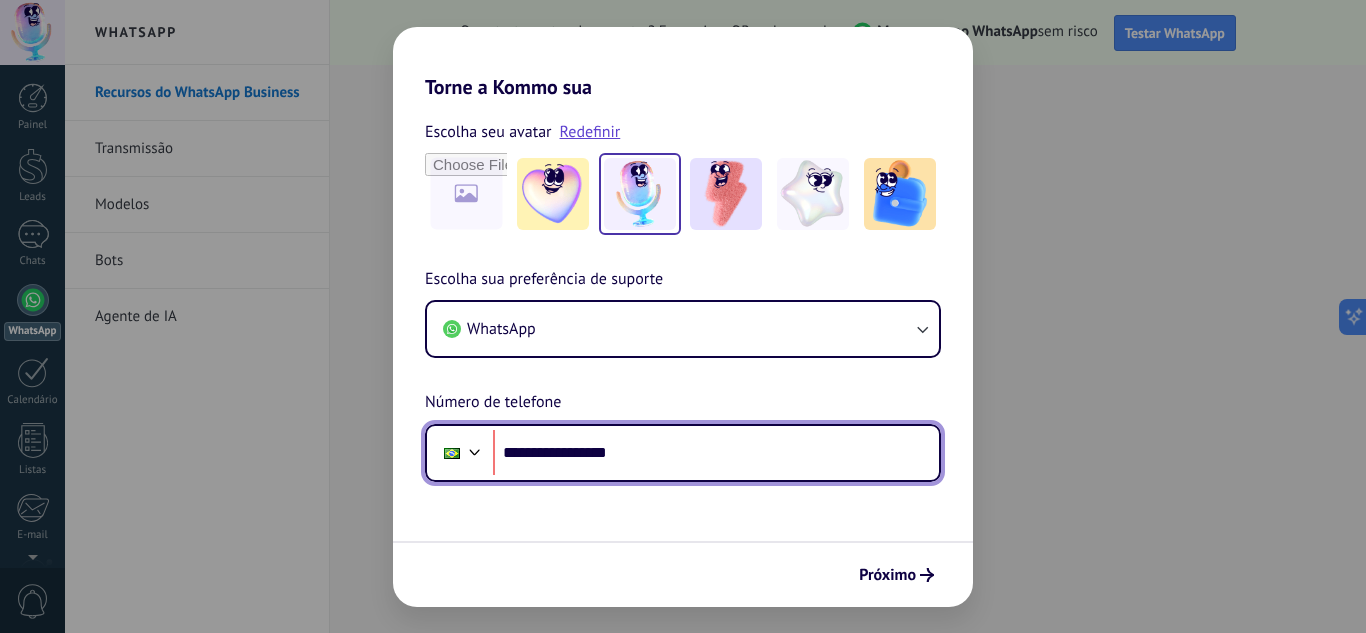 drag, startPoint x: 560, startPoint y: 455, endPoint x: 526, endPoint y: 457, distance: 34.058773 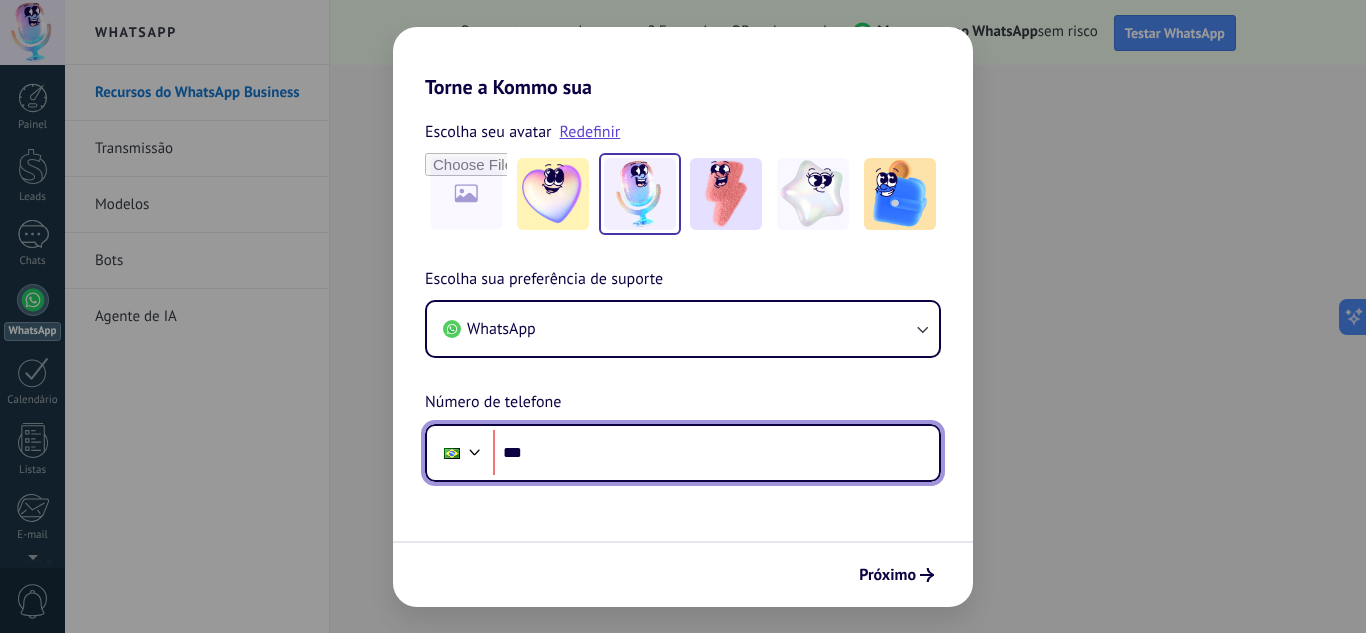 type on "**" 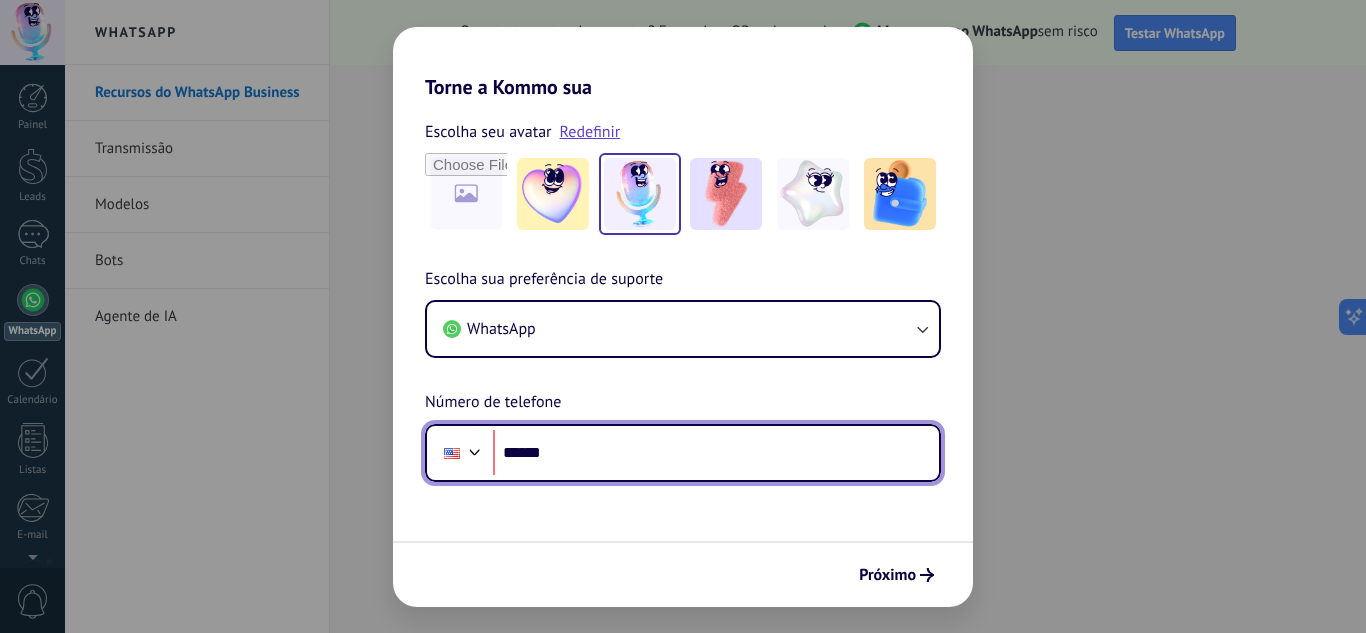 type on "**" 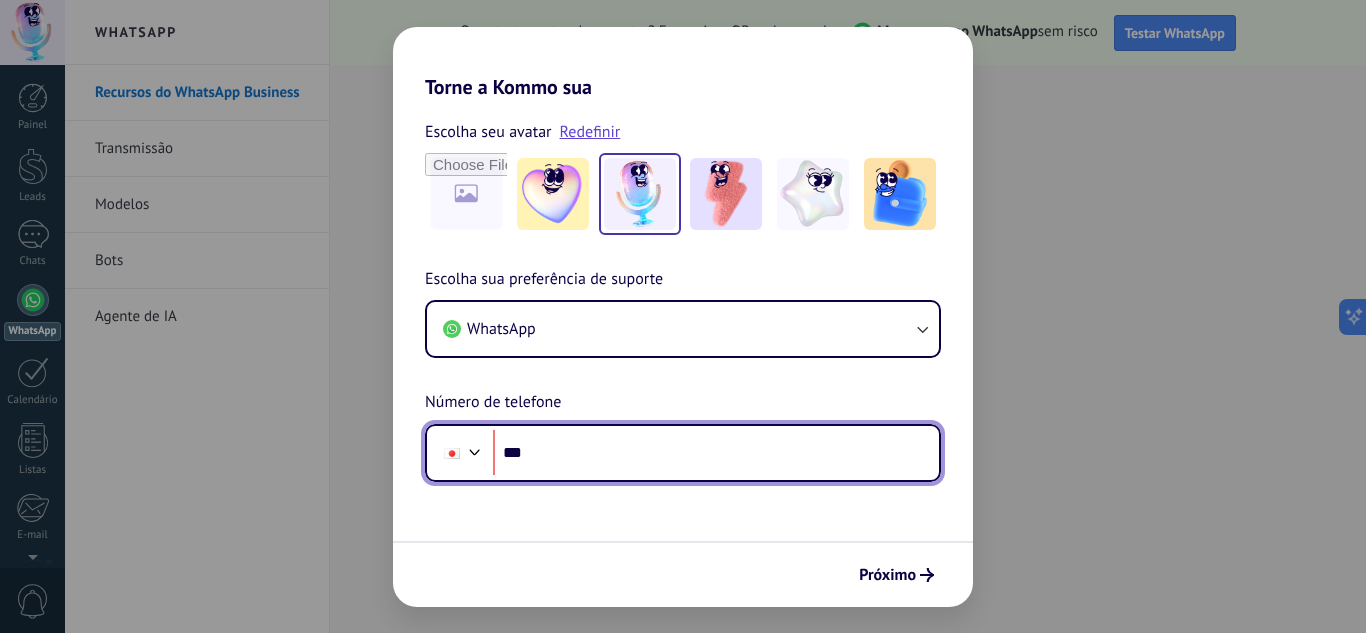 type on "**" 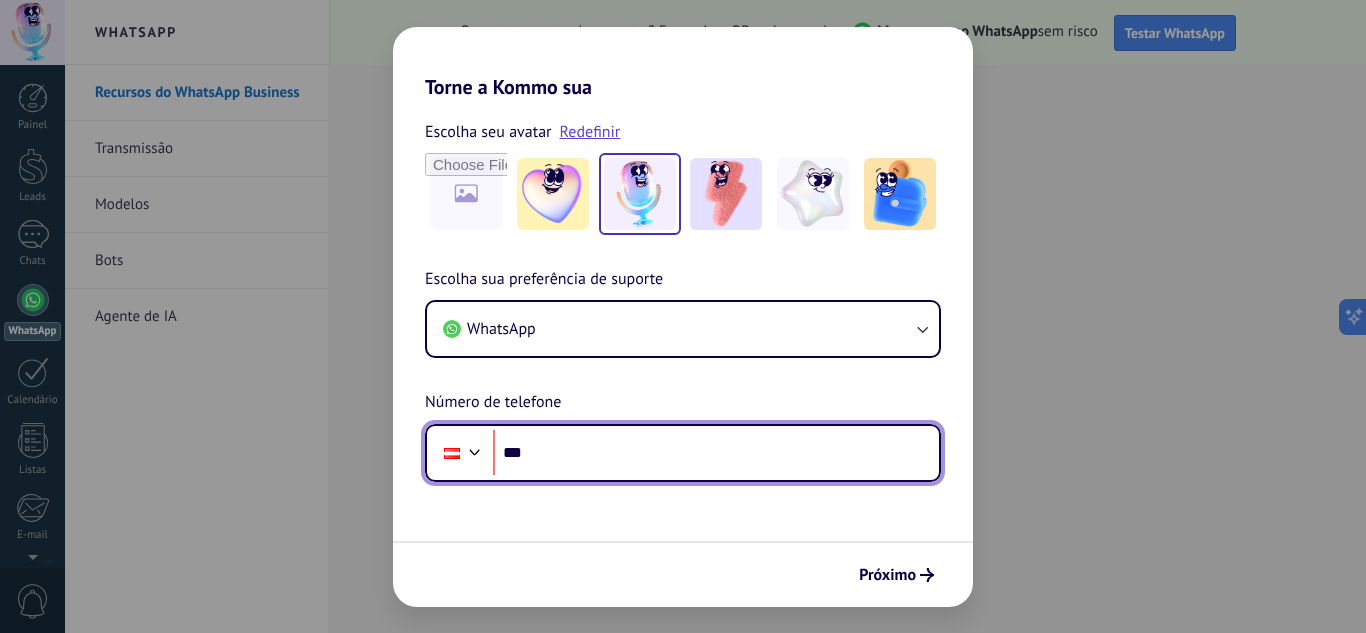 type on "**" 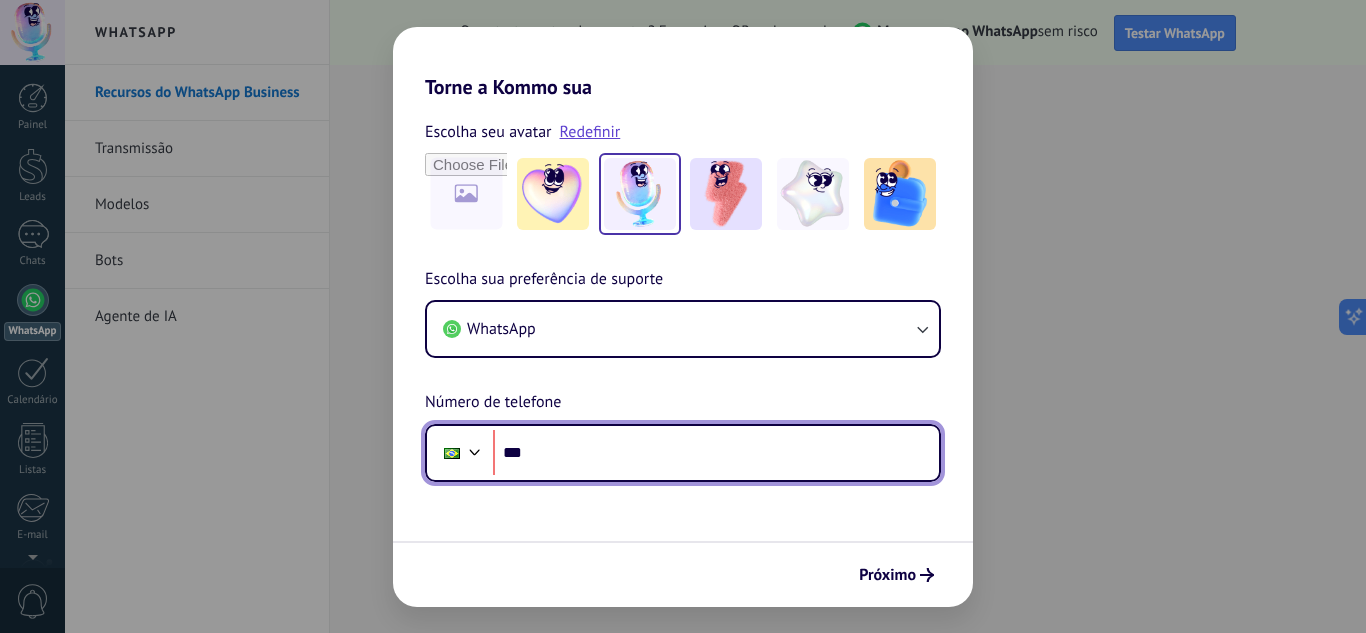 type on "**" 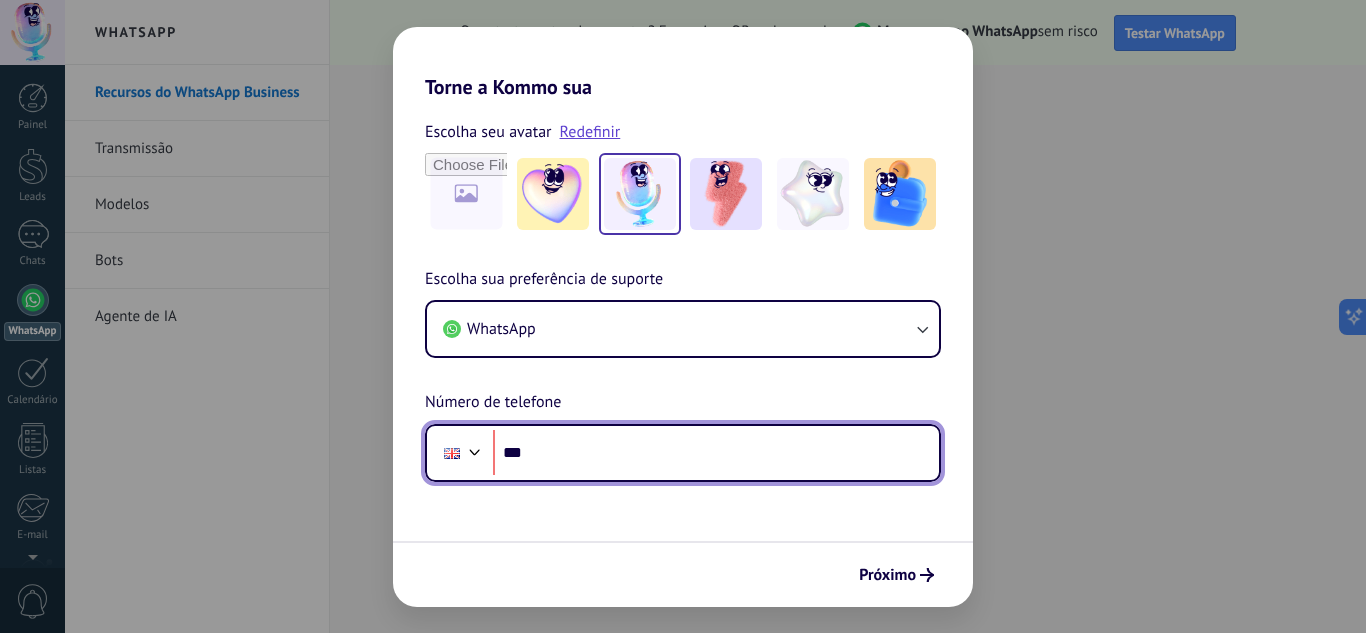 type on "**" 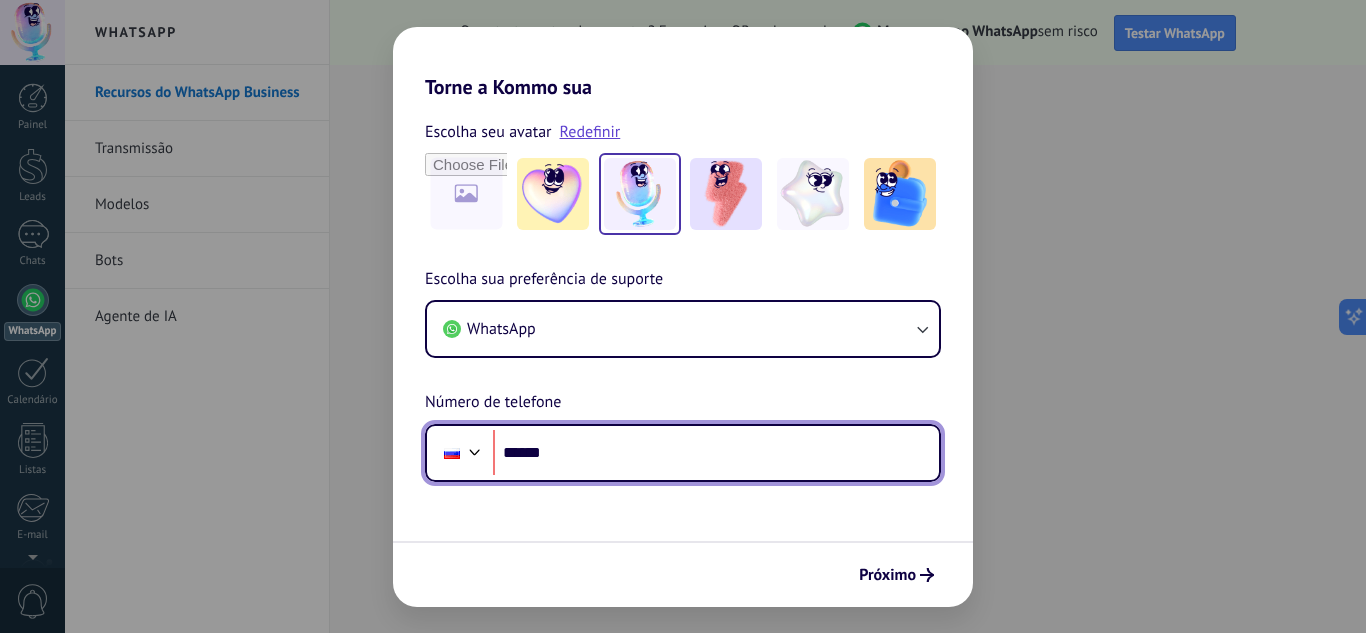 type on "**" 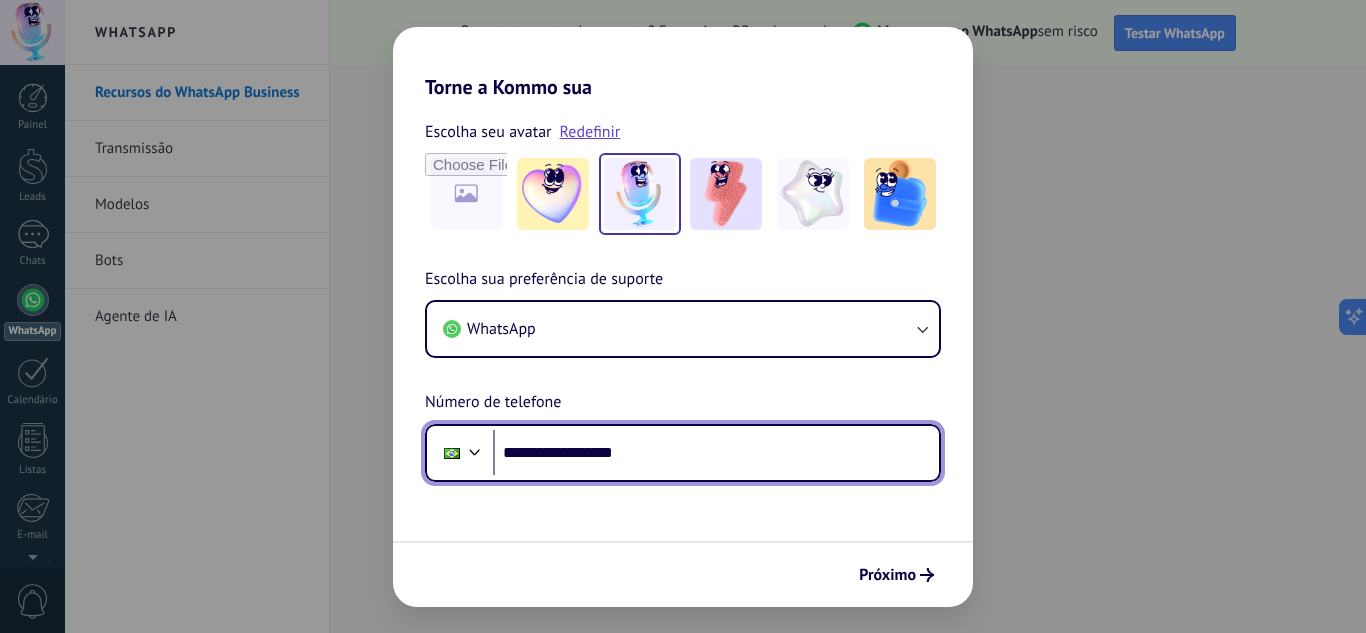 type on "**********" 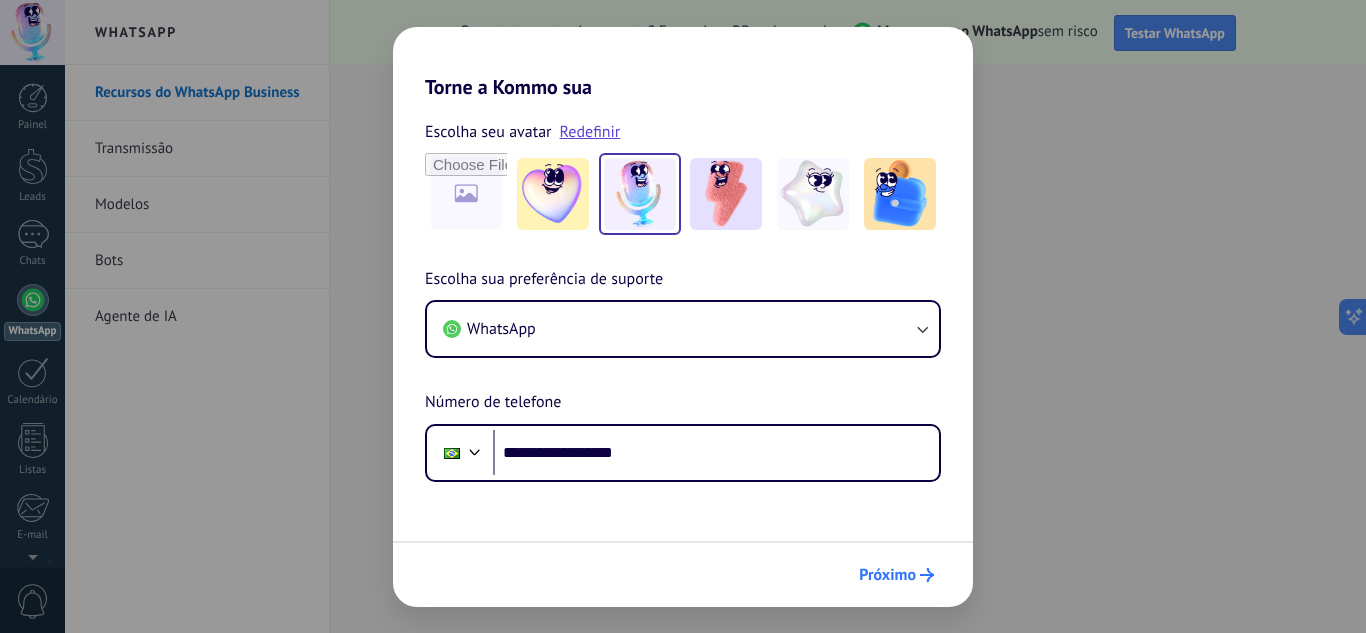 click on "Próximo" at bounding box center [887, 575] 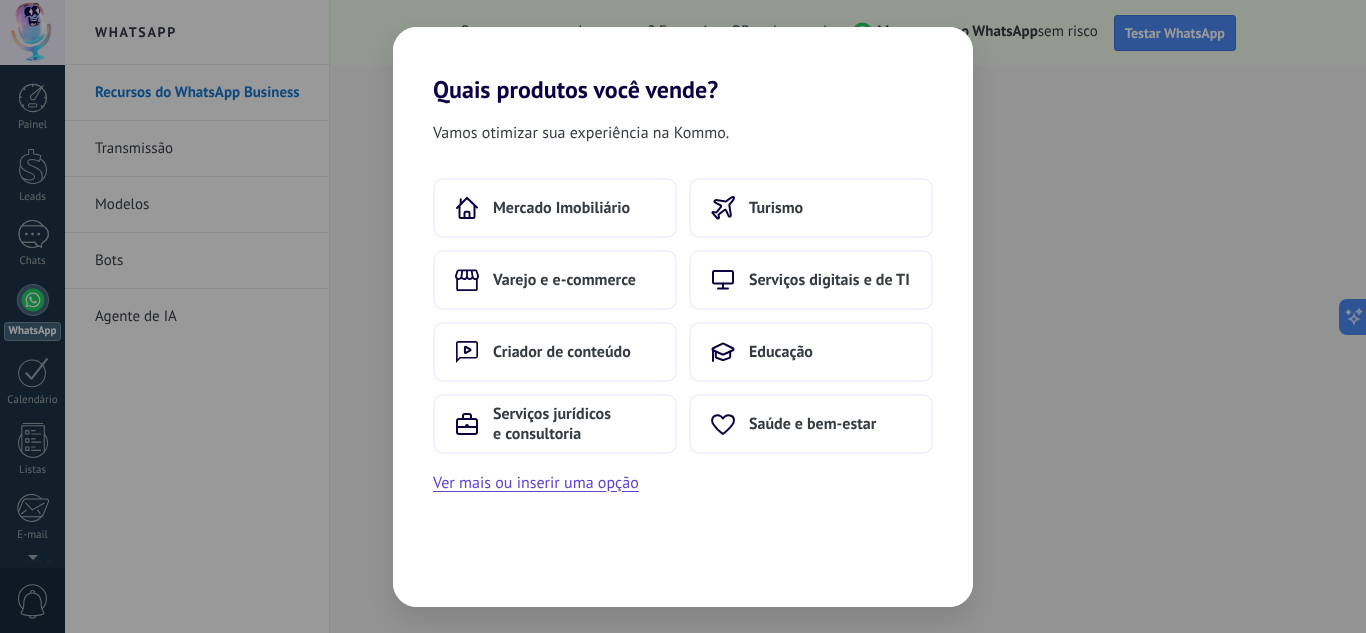 click on "Vamos otimizar sua experiência na Kommo. Mercado Imobiliário Turismo Varejo e e-commerce Serviços digitais e de TI Criador de conteúdo Educação Serviços jurídicos e consultoria Saúde e bem-estar Ver mais ou inserir uma opção" at bounding box center [683, 355] 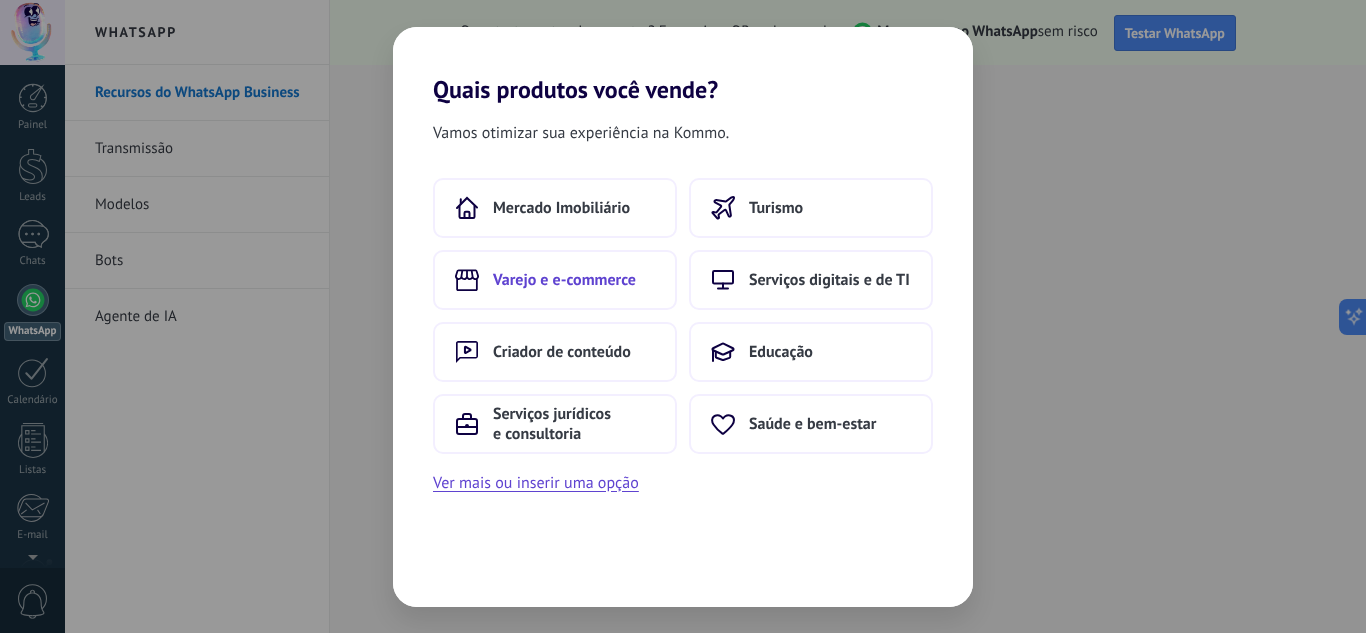 click on "Varejo e e-commerce" at bounding box center (564, 280) 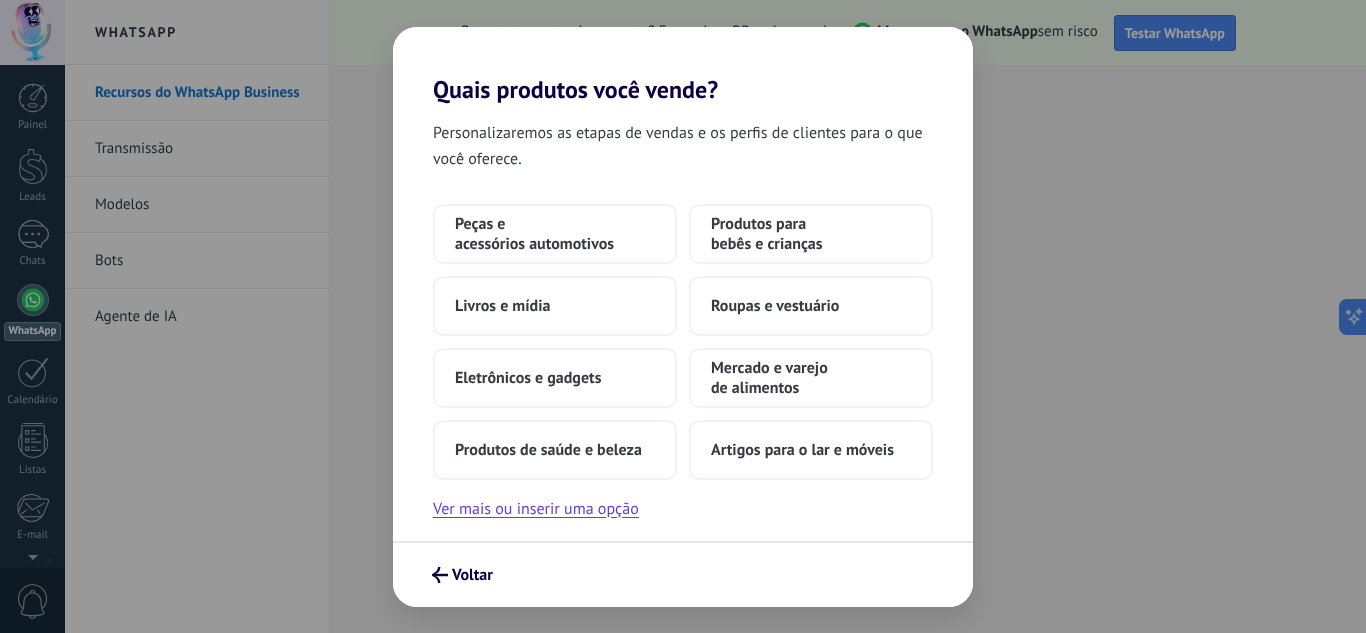 click on "Personalizaremos as etapas de vendas e os perfis de clientes para o que você oferece." at bounding box center (683, 146) 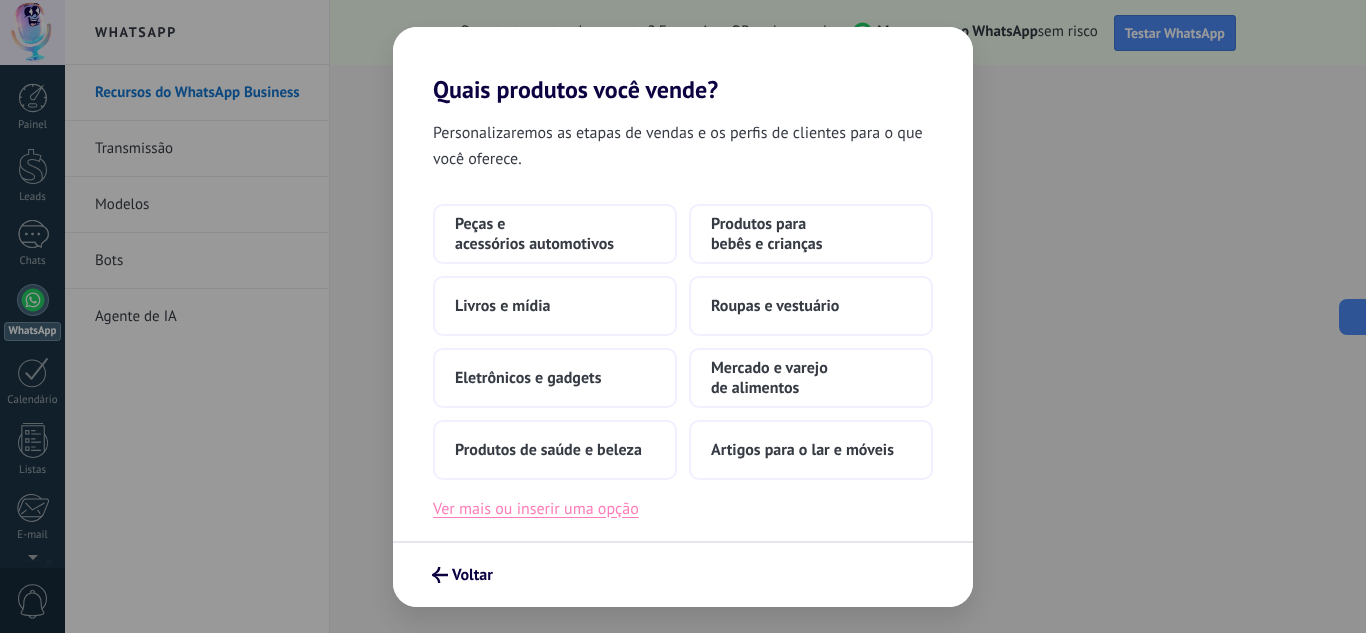 click on "Ver mais ou inserir uma opção" at bounding box center (536, 509) 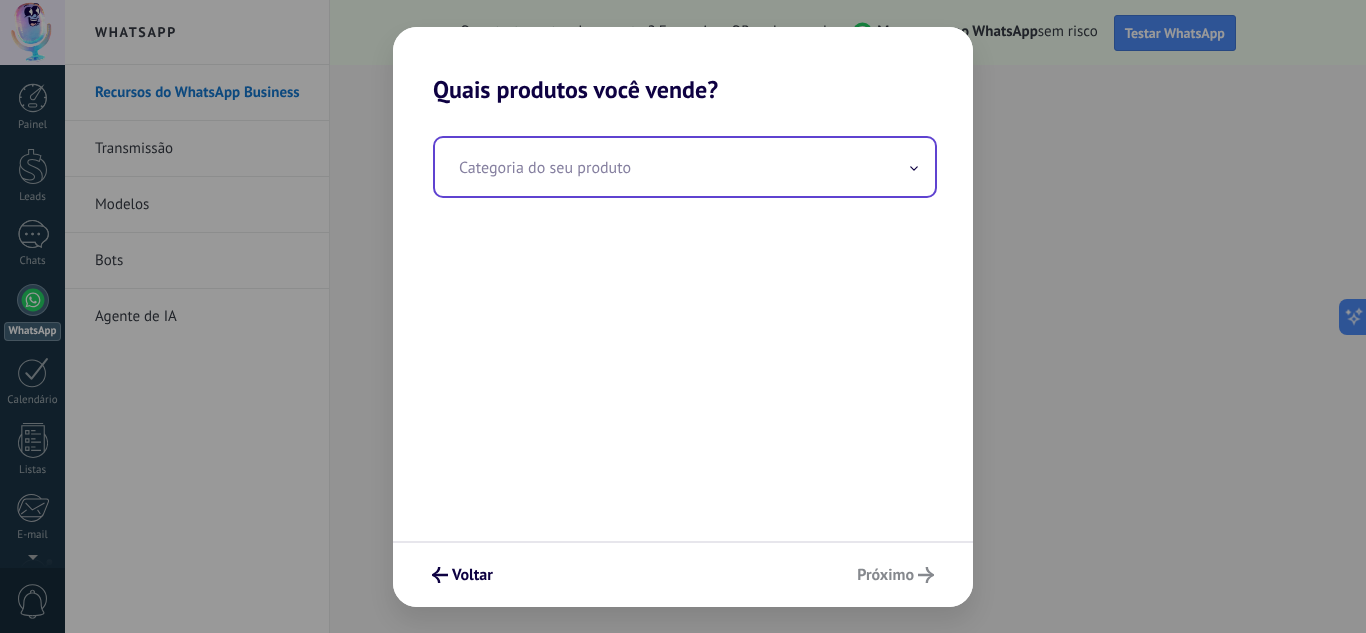 click at bounding box center (685, 167) 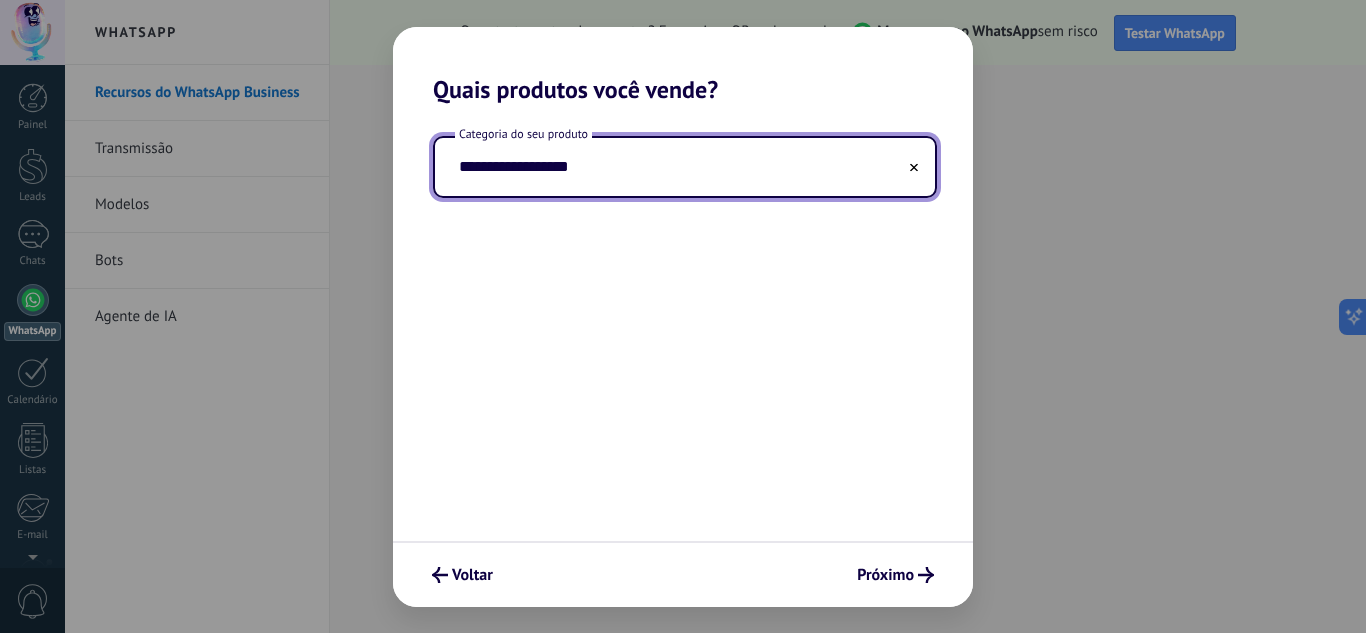 type on "**********" 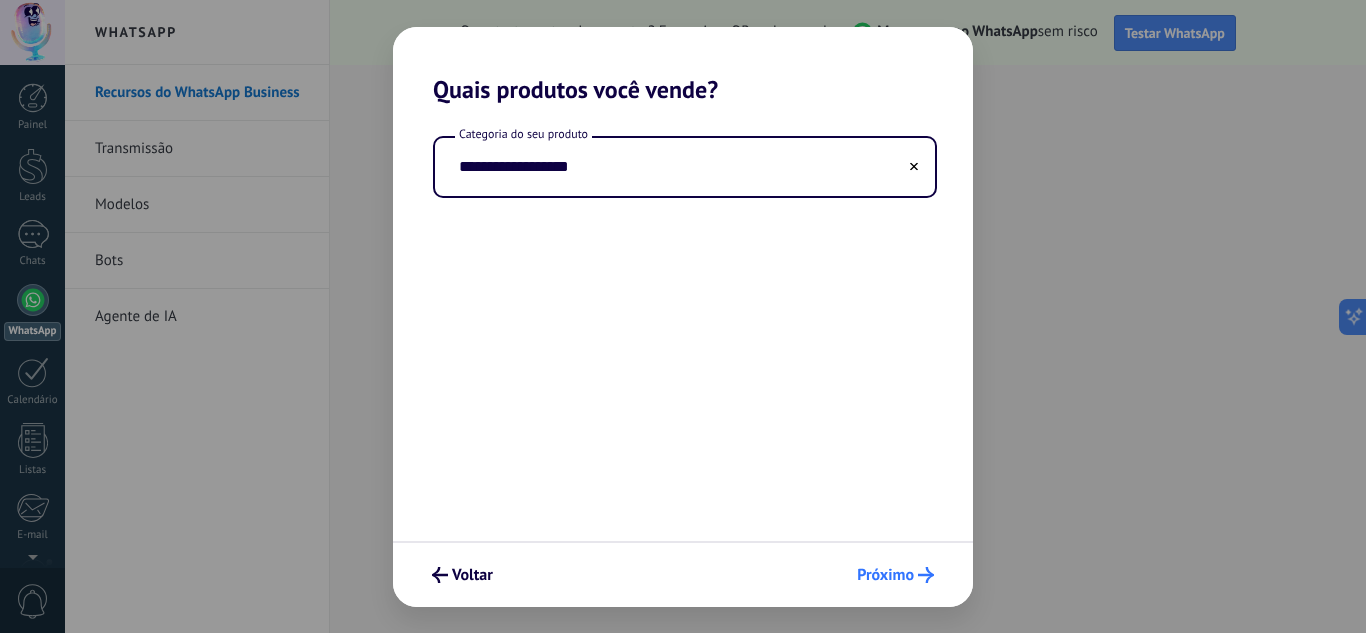 click on "Próximo" at bounding box center [885, 575] 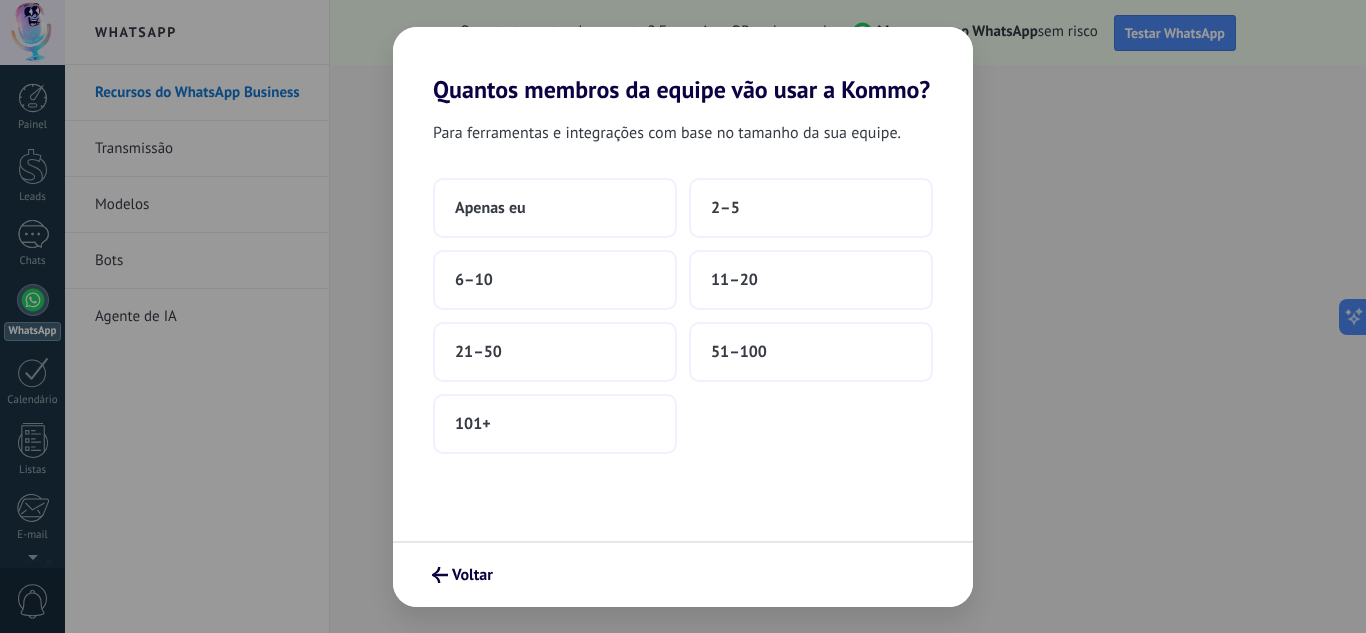 click on "Quantos membros da equipe vão usar a Kommo?" at bounding box center [683, 65] 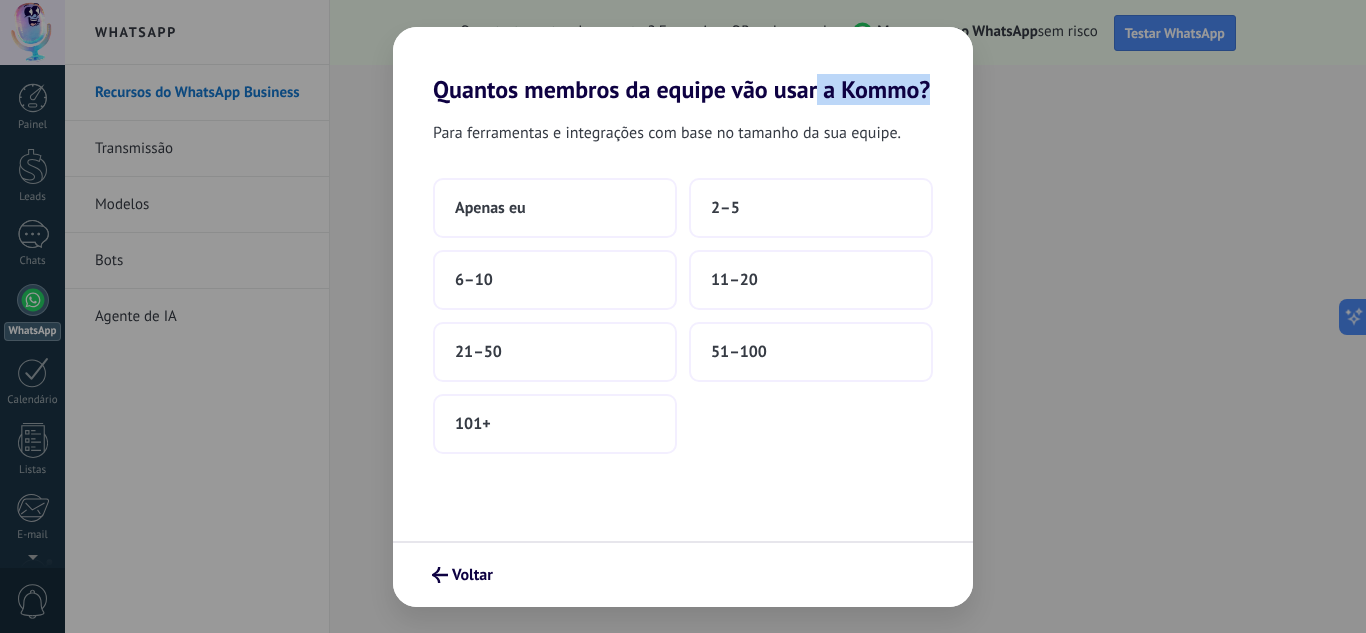 drag, startPoint x: 948, startPoint y: 89, endPoint x: 816, endPoint y: 91, distance: 132.01515 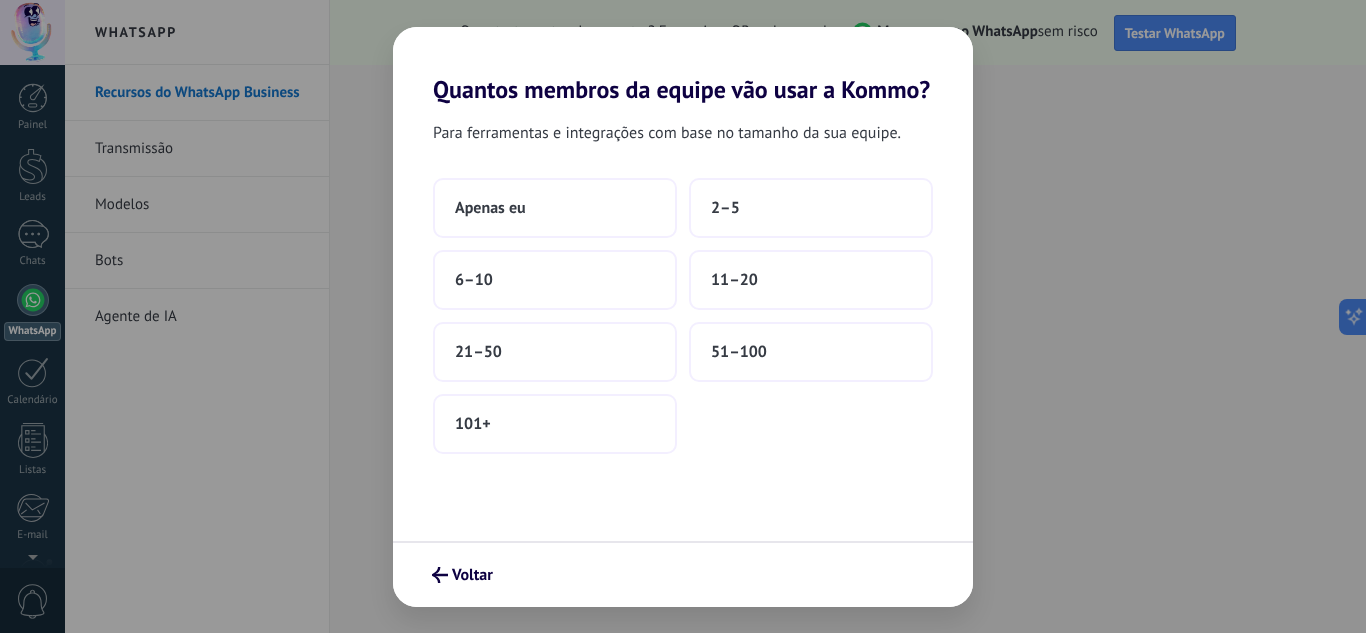 click on "Para ferramentas e integrações com base no tamanho da sua equipe." at bounding box center [683, 133] 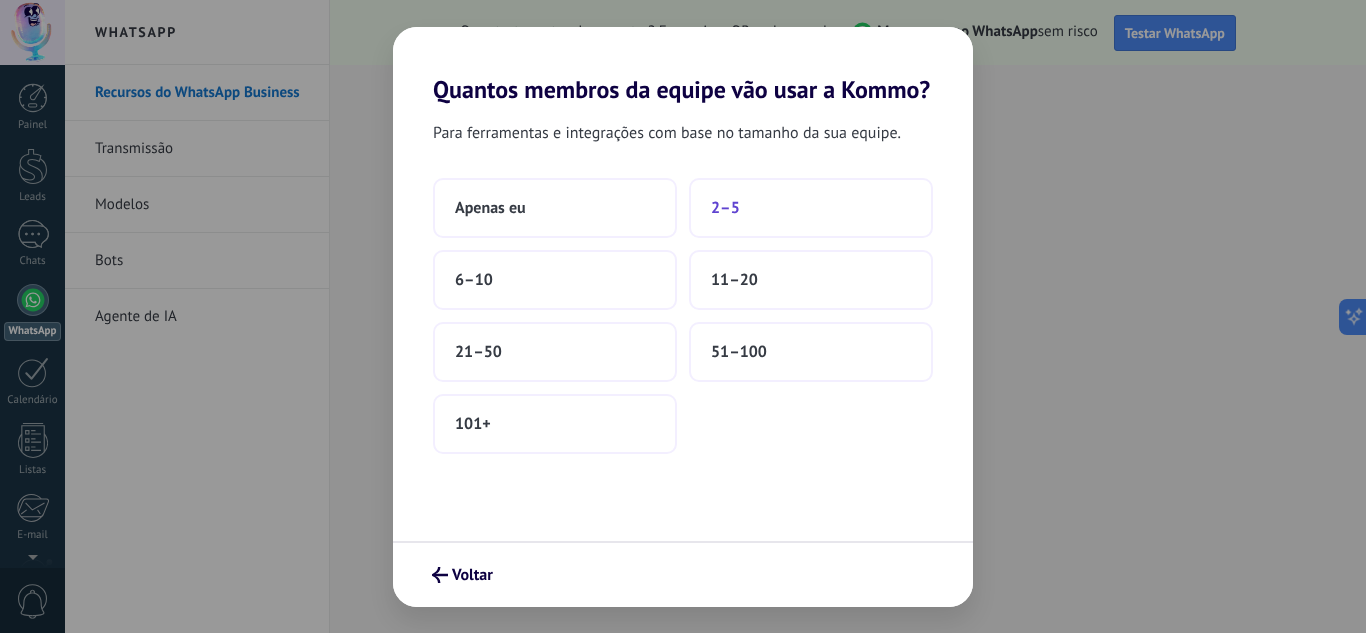 click on "2–5" at bounding box center (811, 208) 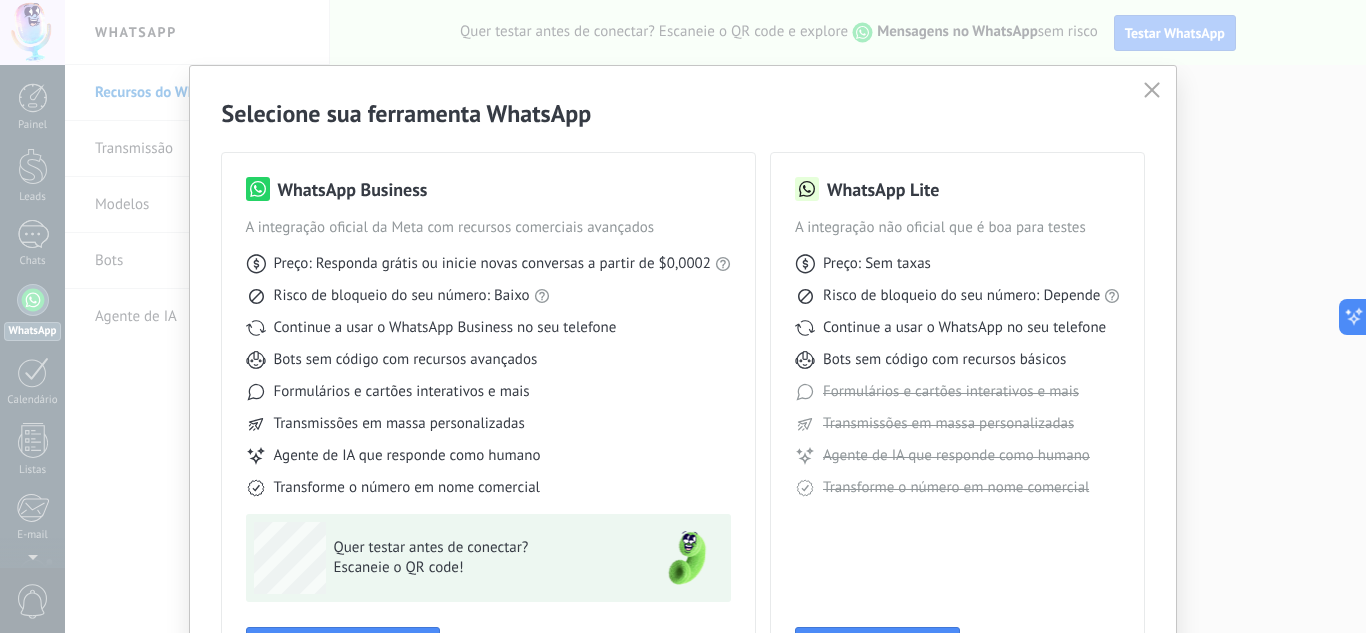 click on "Selecione sua ferramenta WhatsApp" at bounding box center (683, 113) 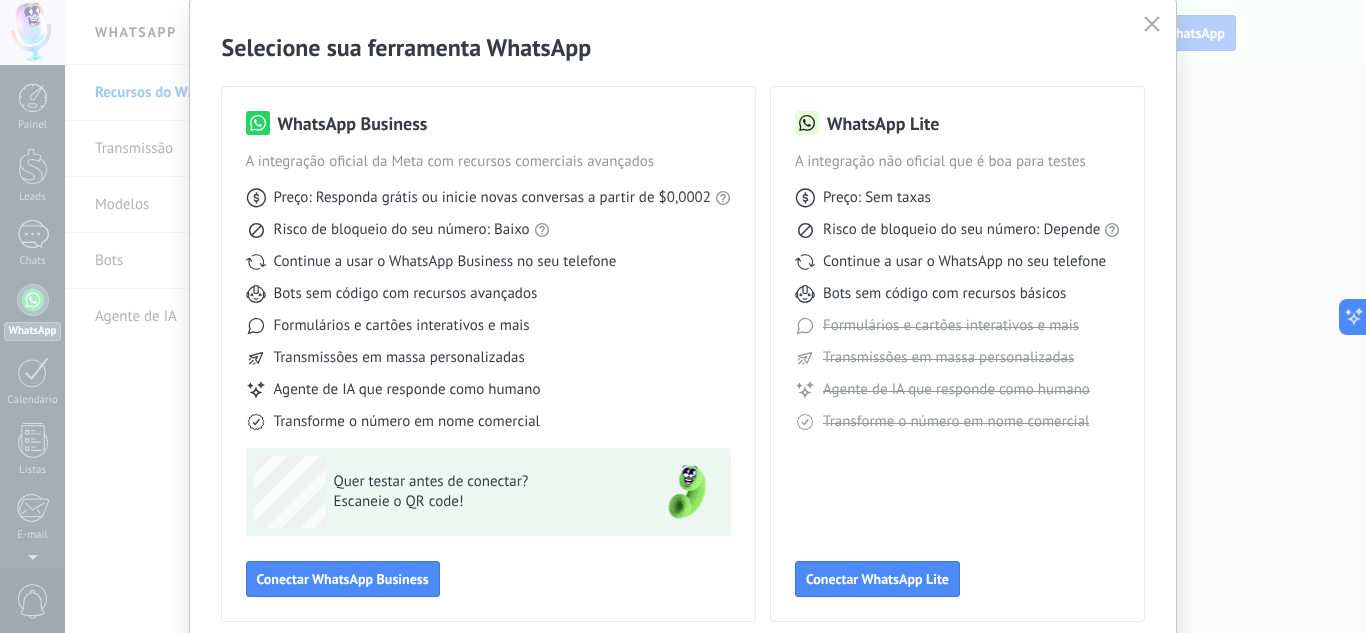 scroll, scrollTop: 100, scrollLeft: 0, axis: vertical 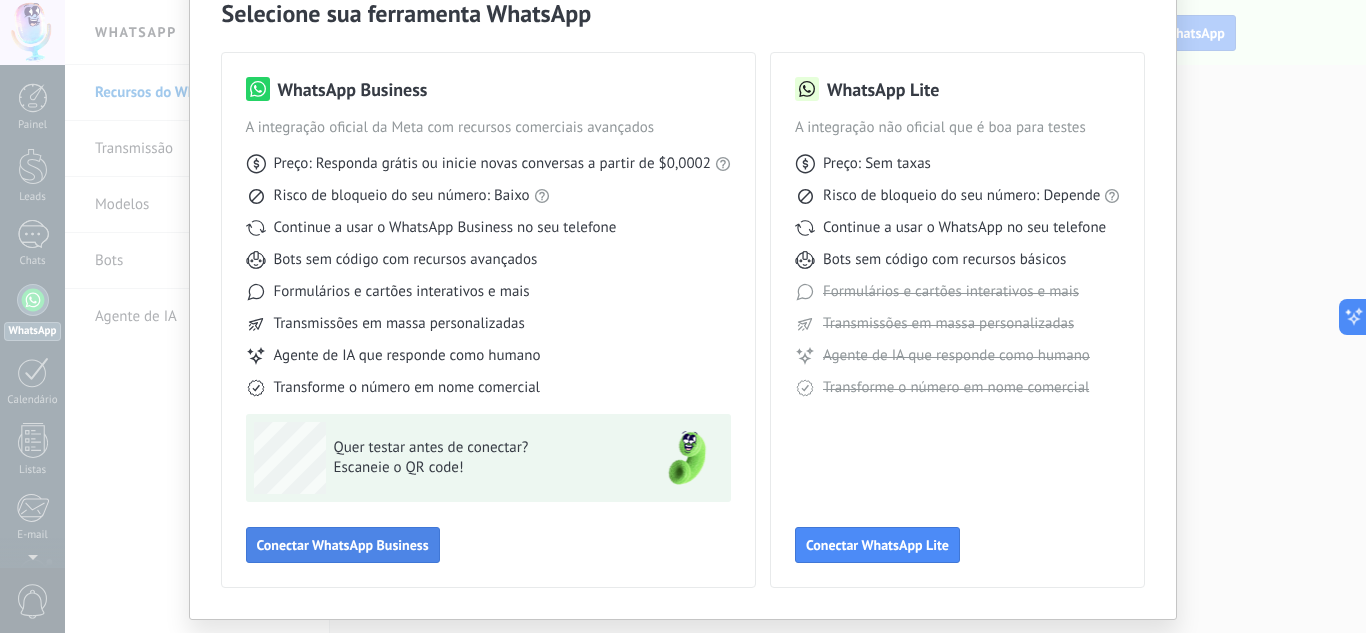 click on "Conectar WhatsApp Business" at bounding box center (343, 545) 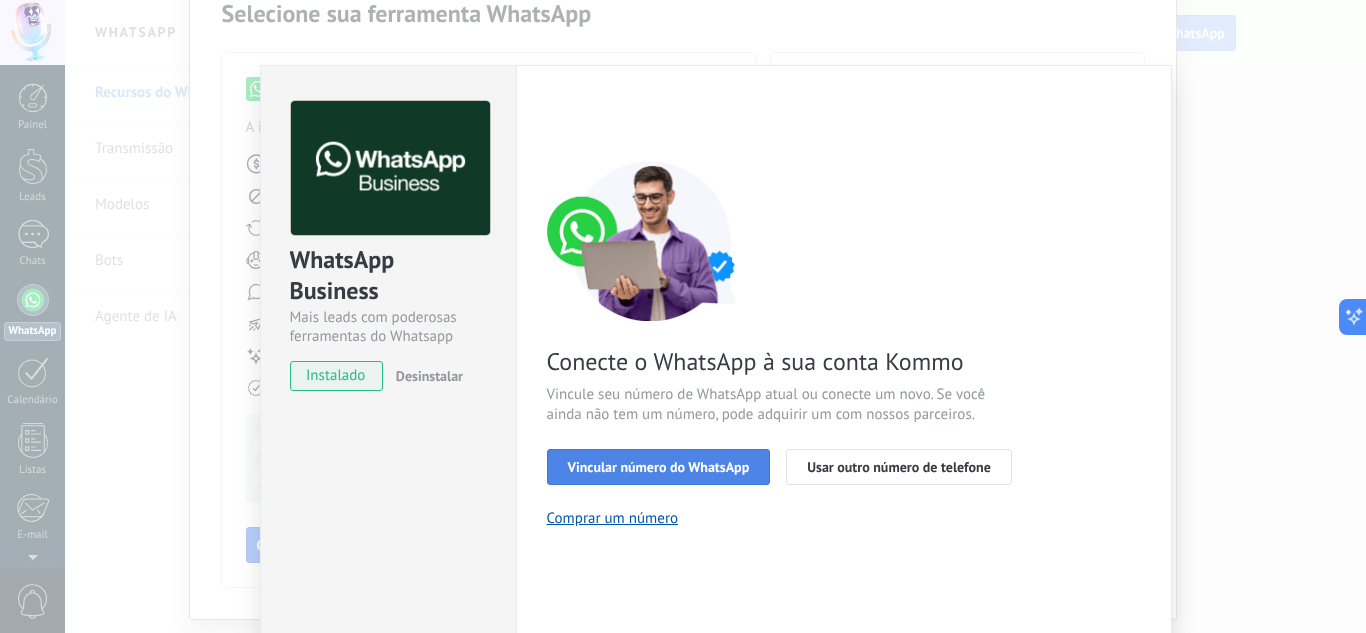 click on "Vincular número do WhatsApp" at bounding box center (659, 467) 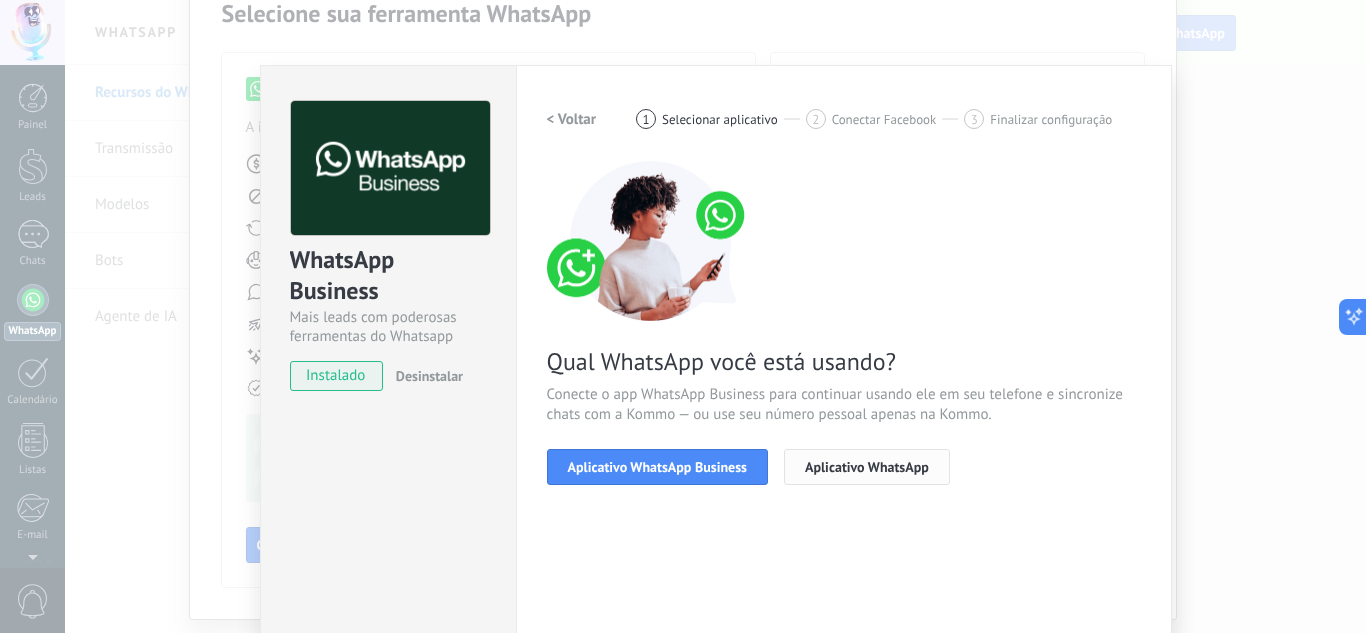 click on "Aplicativo WhatsApp" at bounding box center (867, 467) 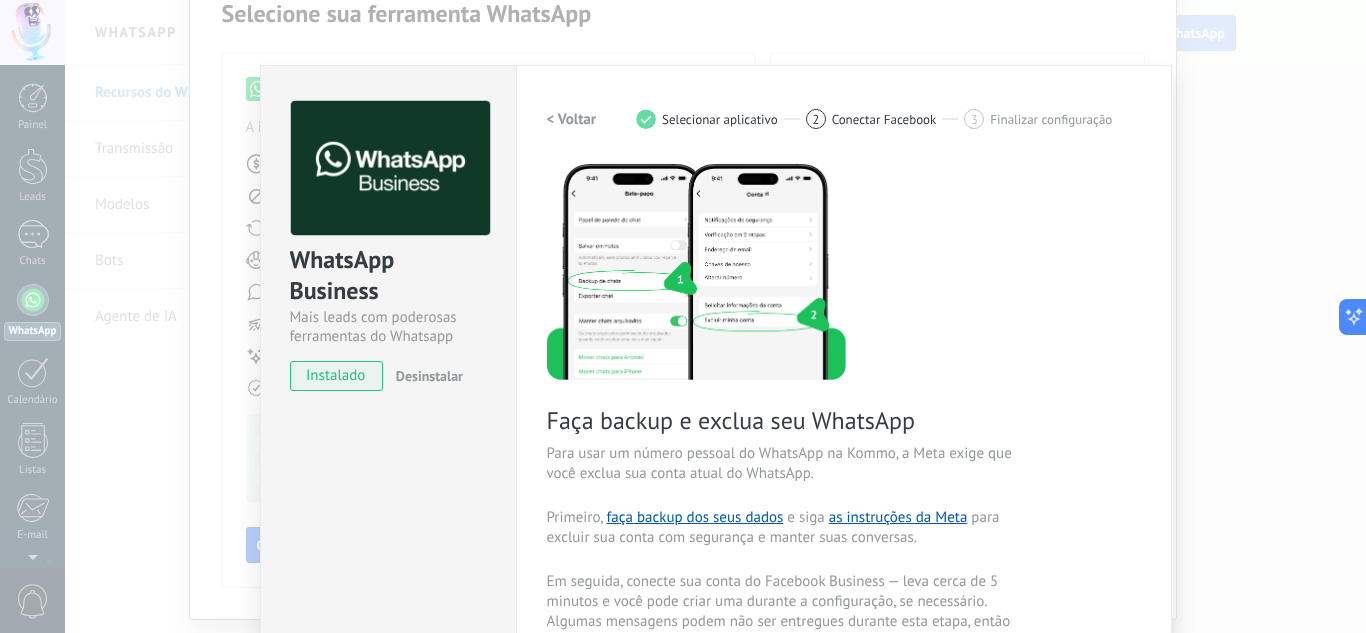 click on "< Voltar" at bounding box center (572, 119) 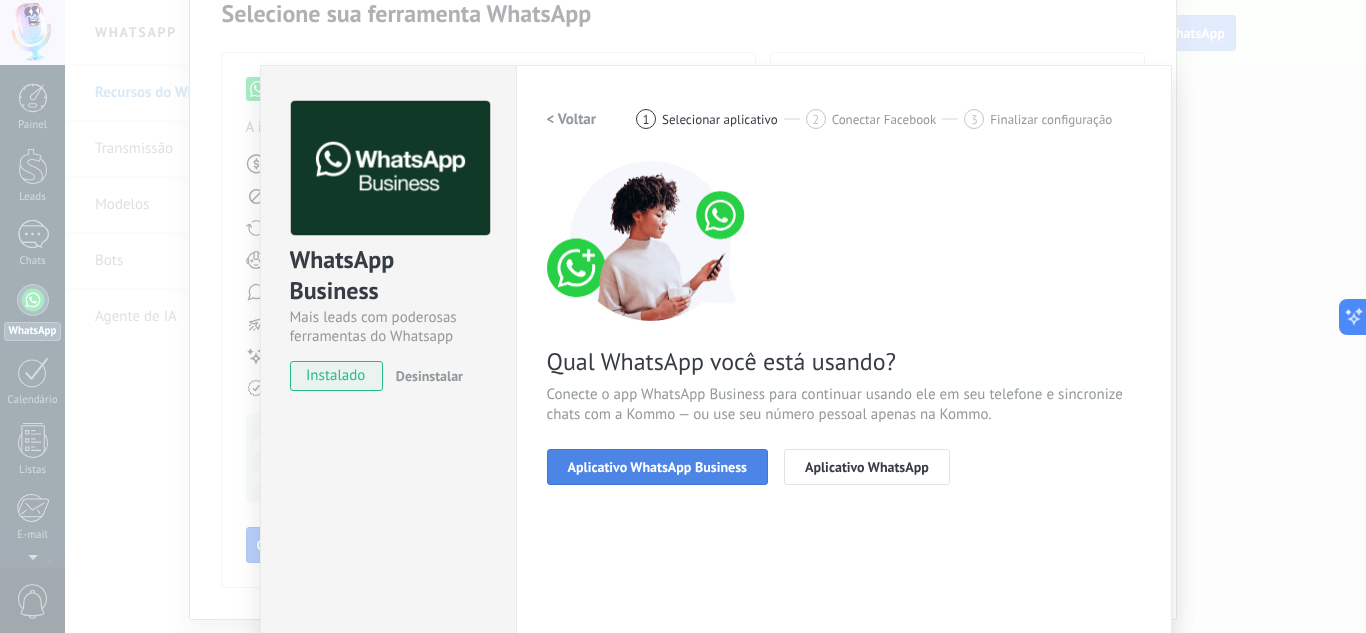 click on "Aplicativo WhatsApp Business" at bounding box center (657, 467) 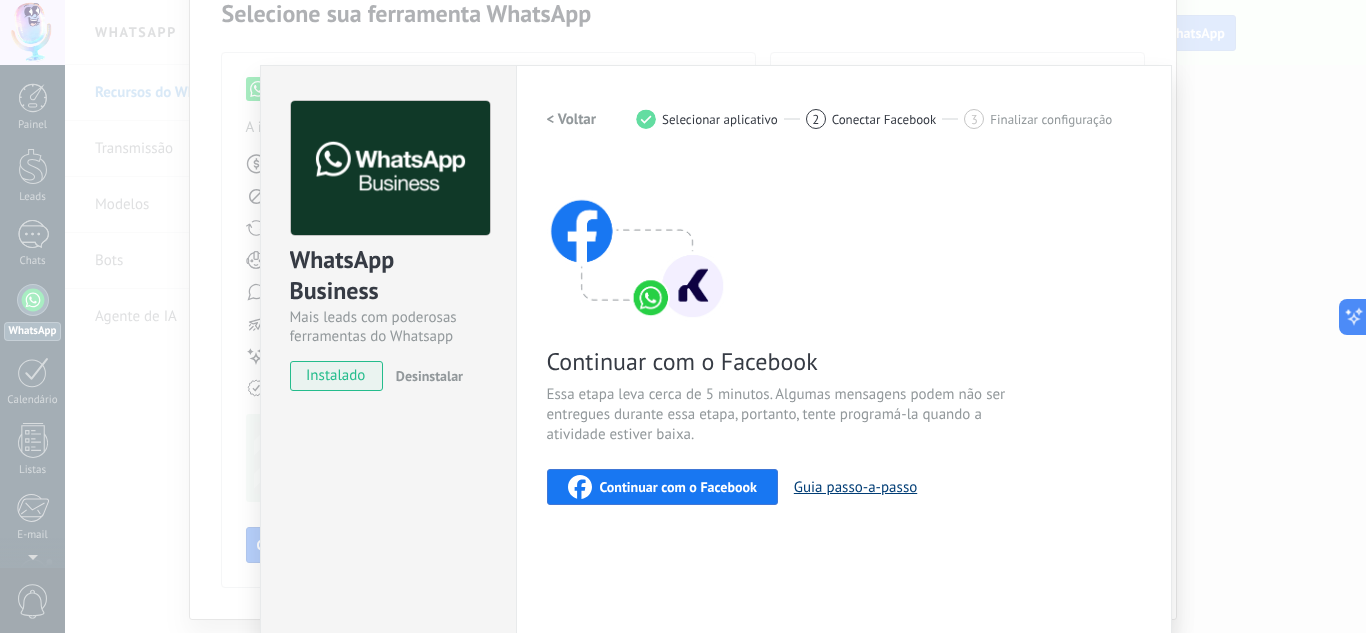 click on "Guia passo-a-passo" at bounding box center (855, 487) 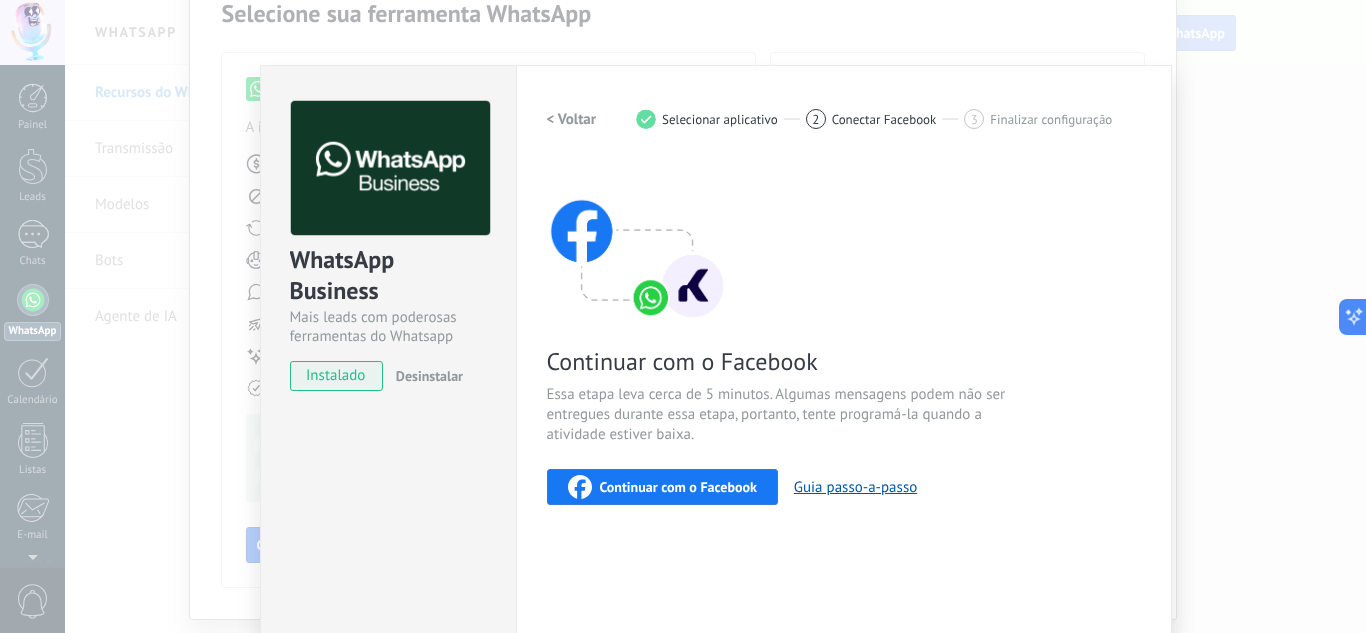 click on "< Voltar" at bounding box center (572, 119) 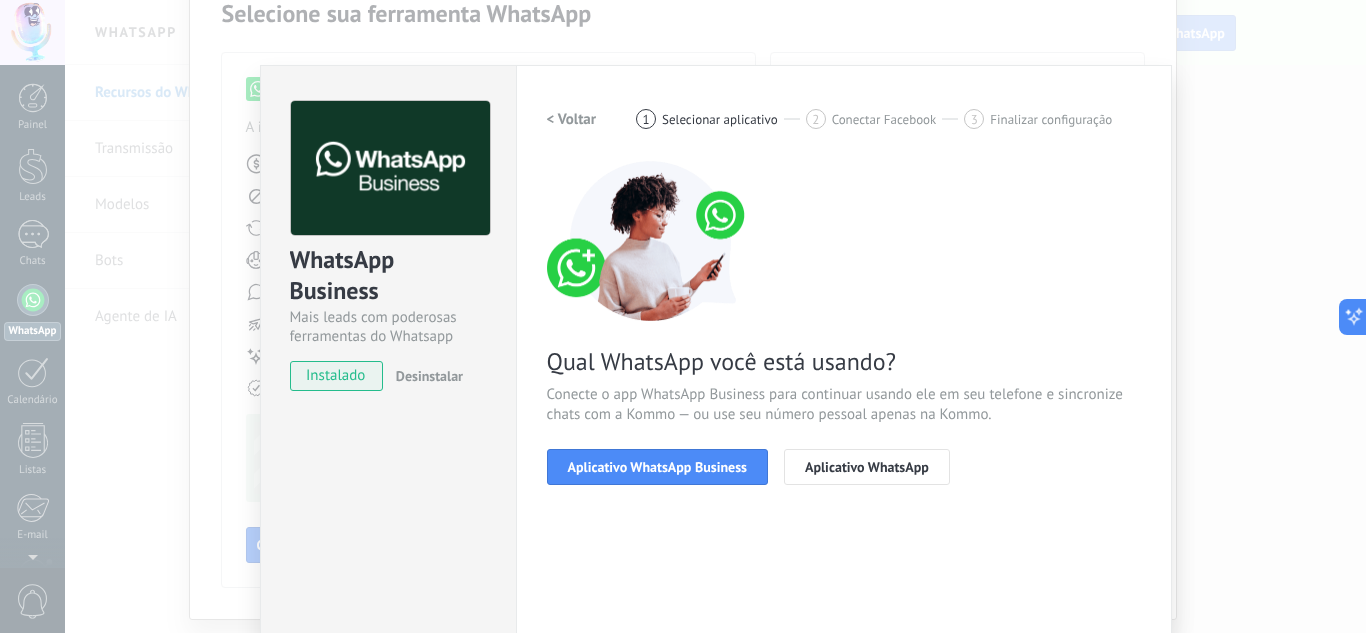 click on "< Voltar" at bounding box center (572, 119) 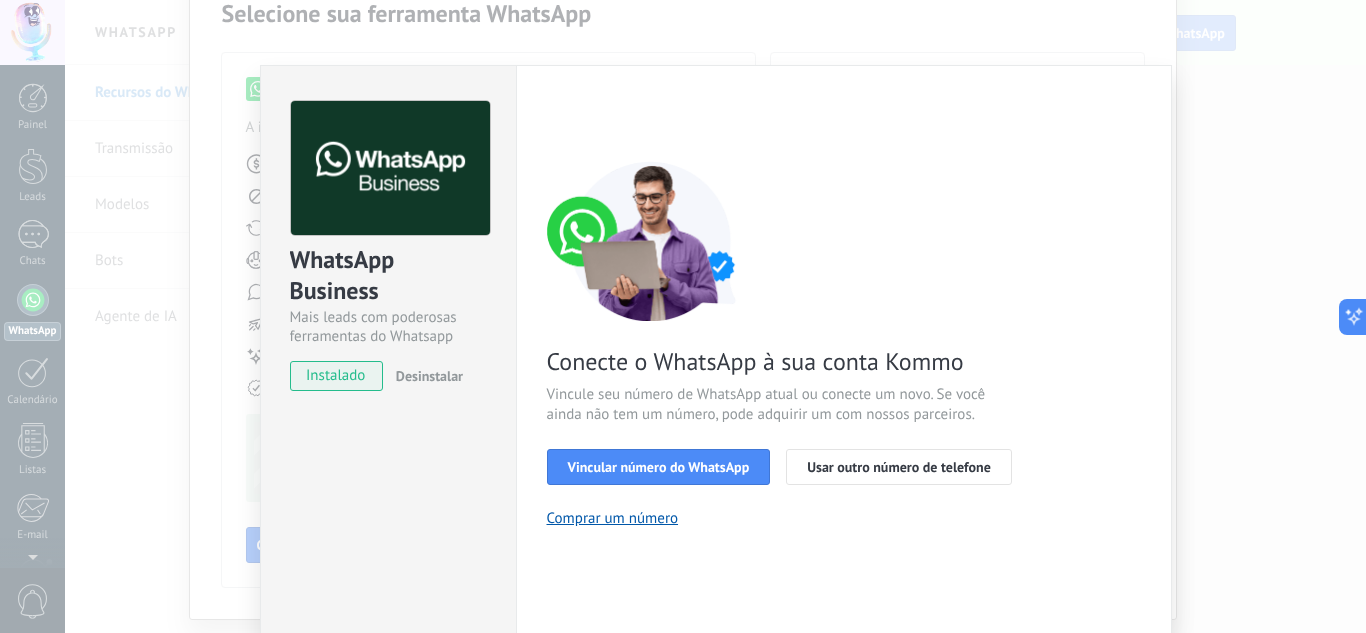 click on "instalado" at bounding box center [336, 376] 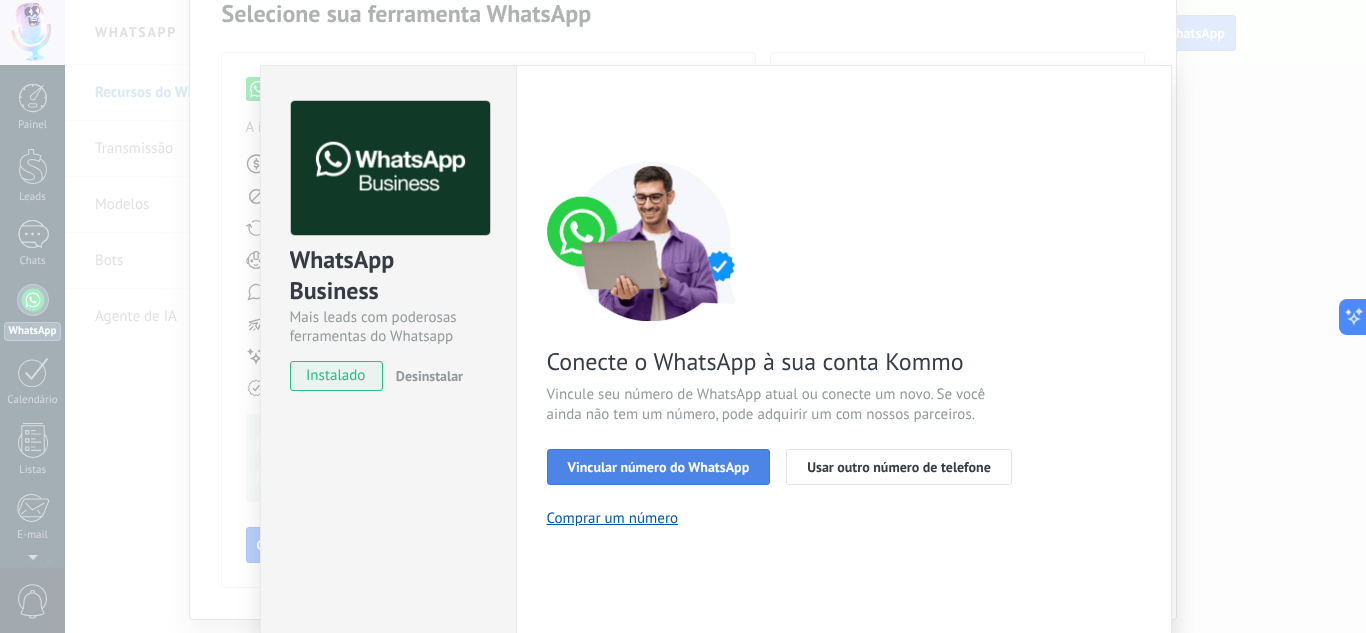 click on "Vincular número do WhatsApp" at bounding box center (659, 467) 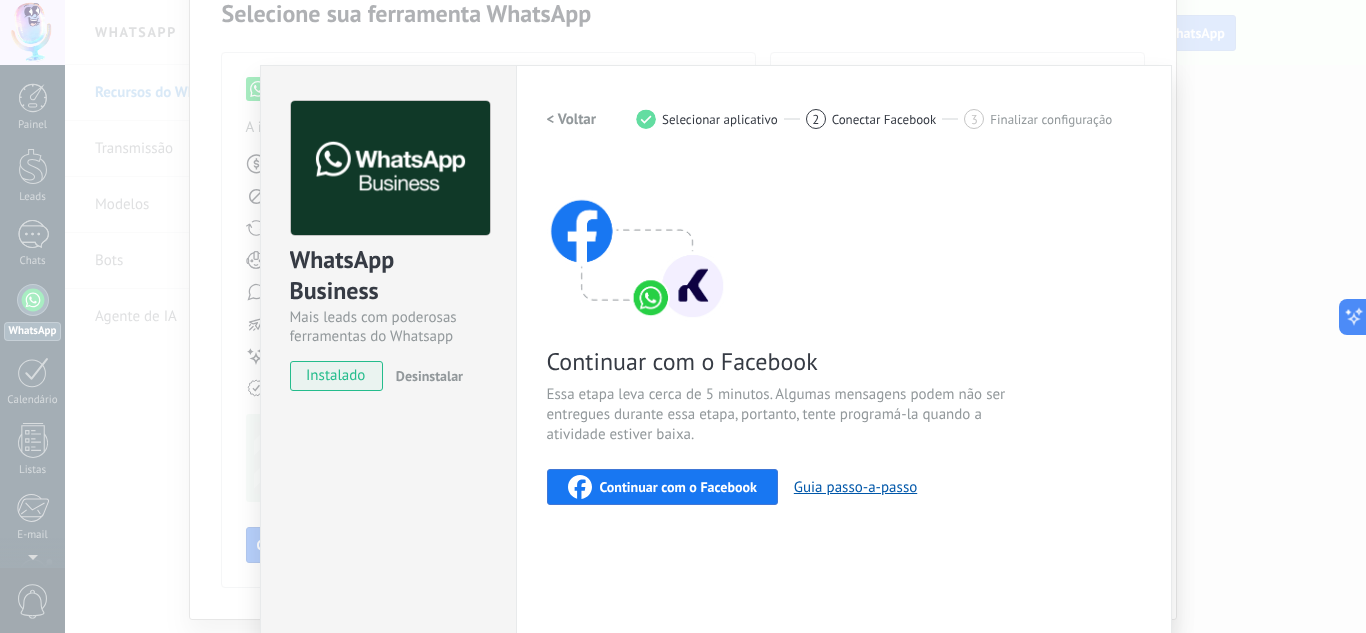 click on "Continuar com o Facebook" at bounding box center (662, 487) 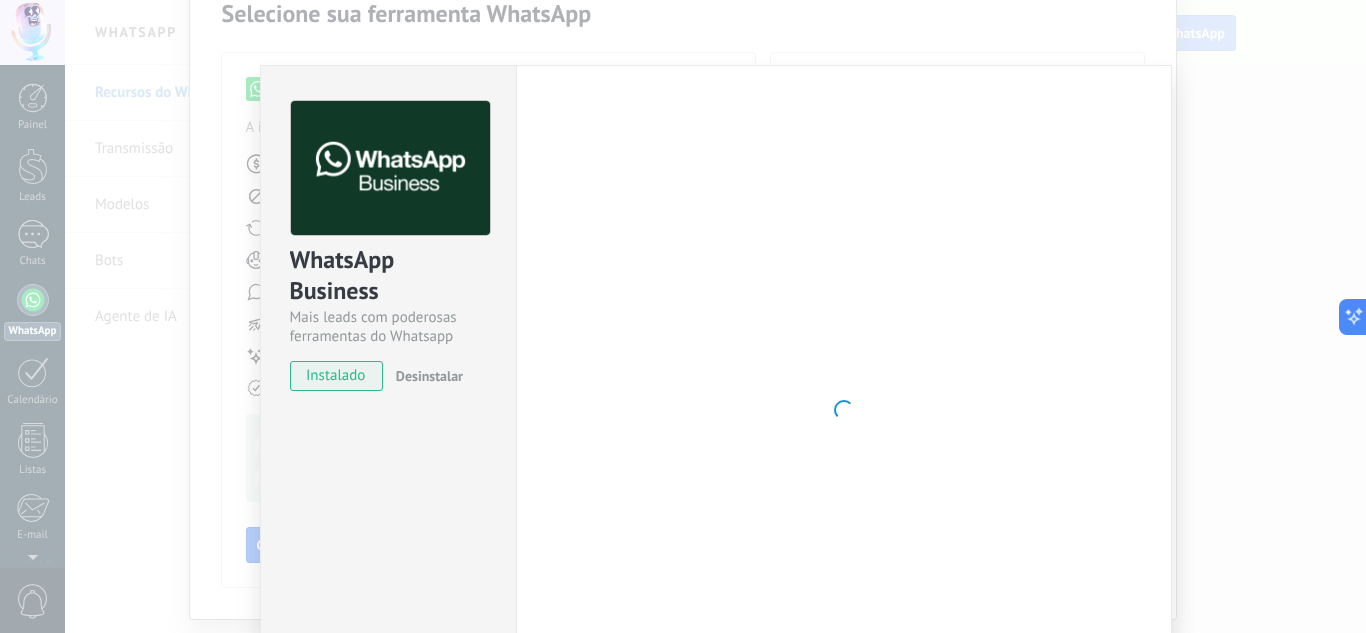 click on "WhatsApp Business Mais leads com poderosas ferramentas do Whatsapp instalado Desinstalar Quer testar a integração antes?   Escaneie o QR code   e veja como funciona. Configurações Autorização This tab logs the users who have granted integration access to this account. If you want to to remove a user's ability to send requests to the account on behalf of this integration, you can revoke access. If access is revoked from all users, the integration will stop working. This app is installed, but no one has given it access yet. WhatsApp Cloud API Mais _:  Salvar < Voltar 1 Selecionar aplicativo 2 Conectar Facebook 3 Finalizar configuração Continuar com o Facebook Essa etapa leva cerca de 5 minutos. Algumas mensagens podem não ser entregues durante essa etapa, portanto, tente programá-la quando a atividade estiver baixa. Continuar com o Facebook Guia passo-a-passo Precisa de ajuda?" at bounding box center [715, 316] 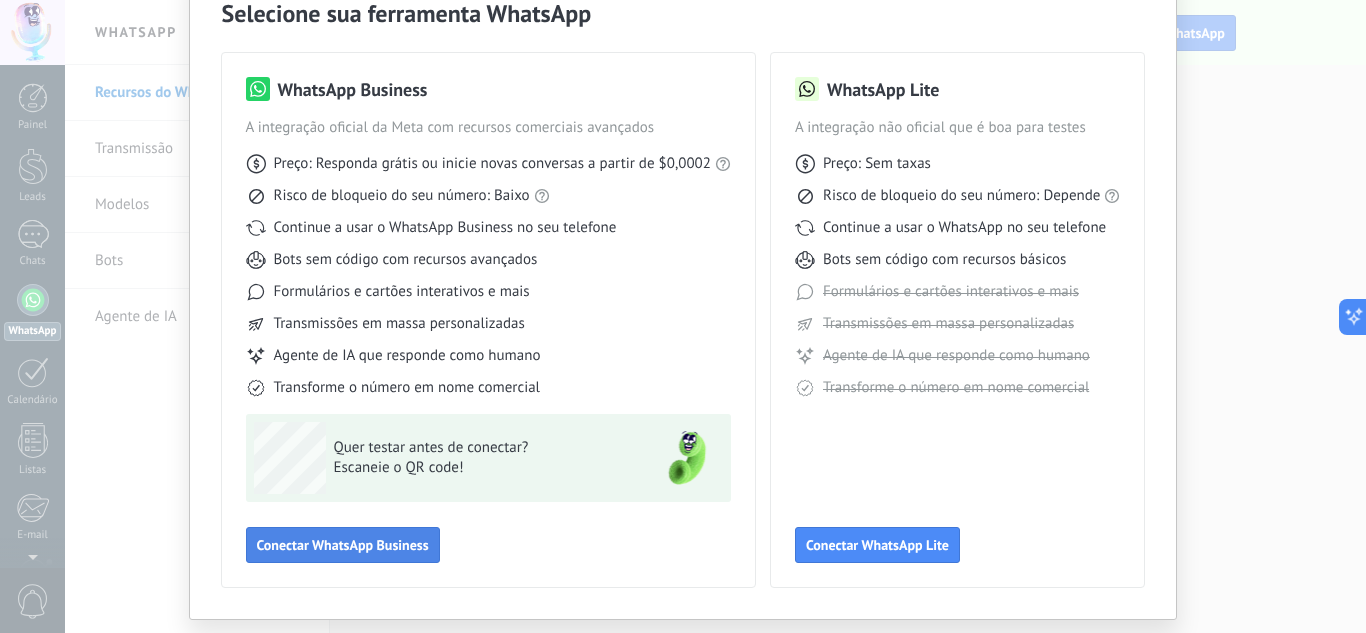 click on "Conectar WhatsApp Business" at bounding box center [343, 545] 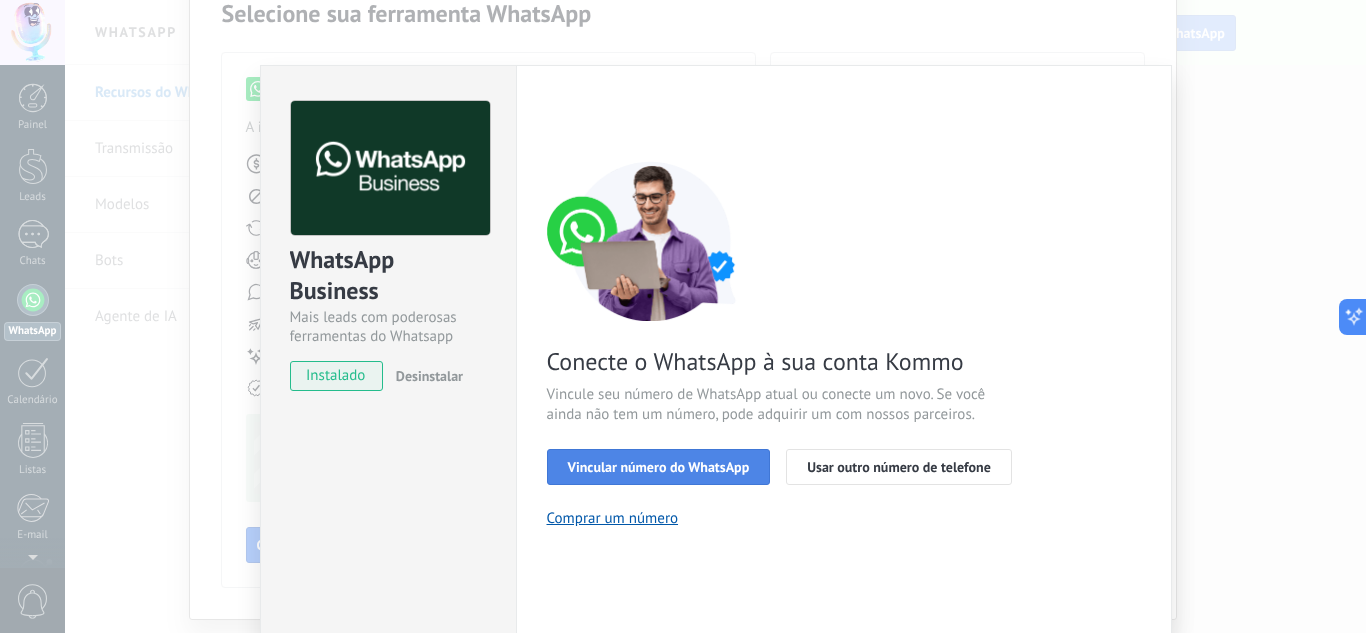 click on "Vincular número do WhatsApp" at bounding box center [659, 467] 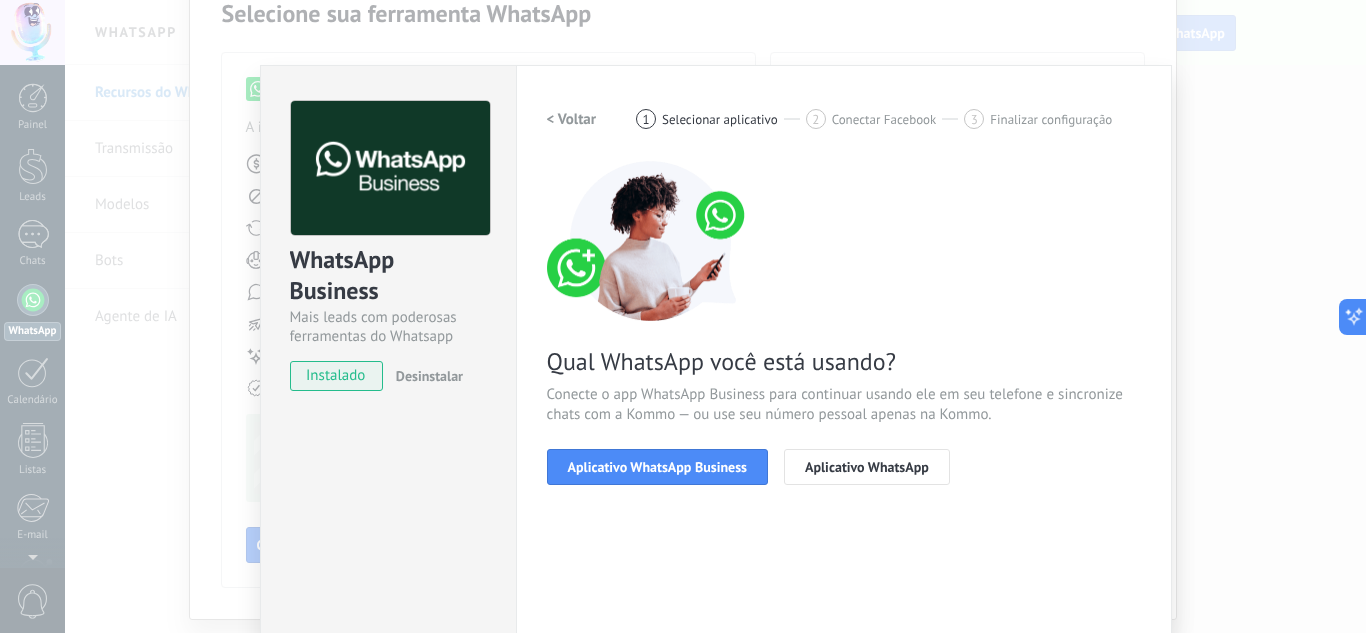 click on "Aplicativo WhatsApp Business" at bounding box center (657, 467) 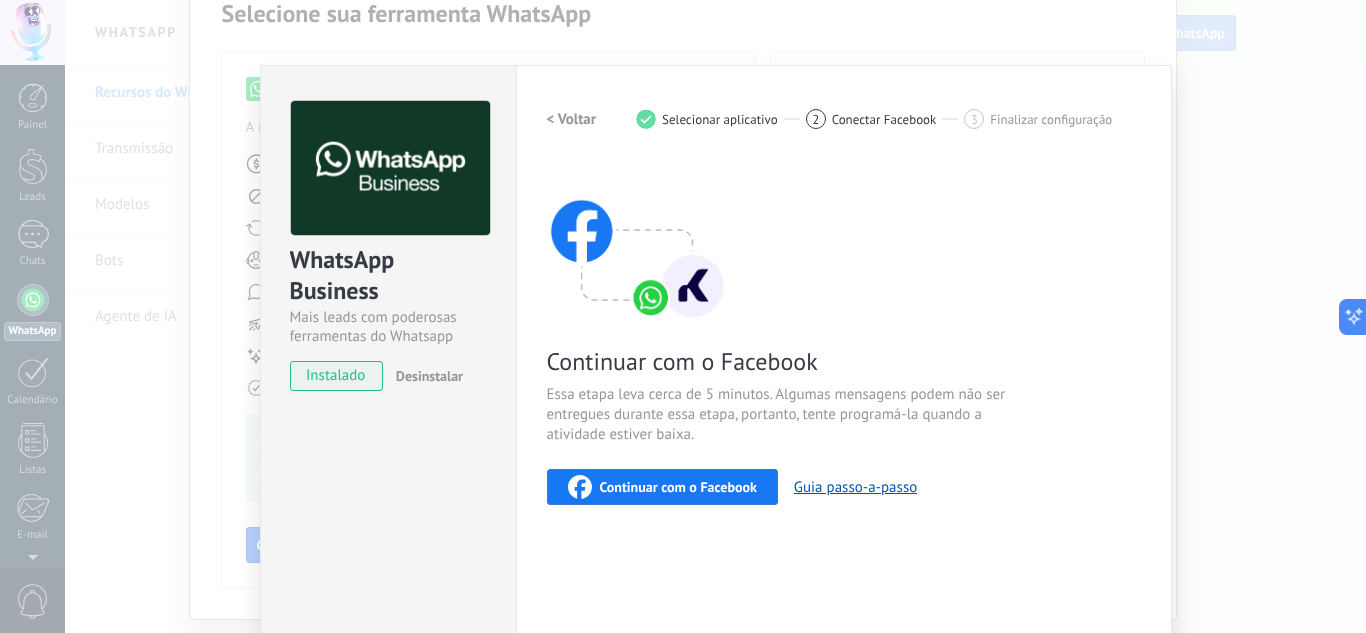 click on "Continuar com o Facebook" at bounding box center [678, 487] 